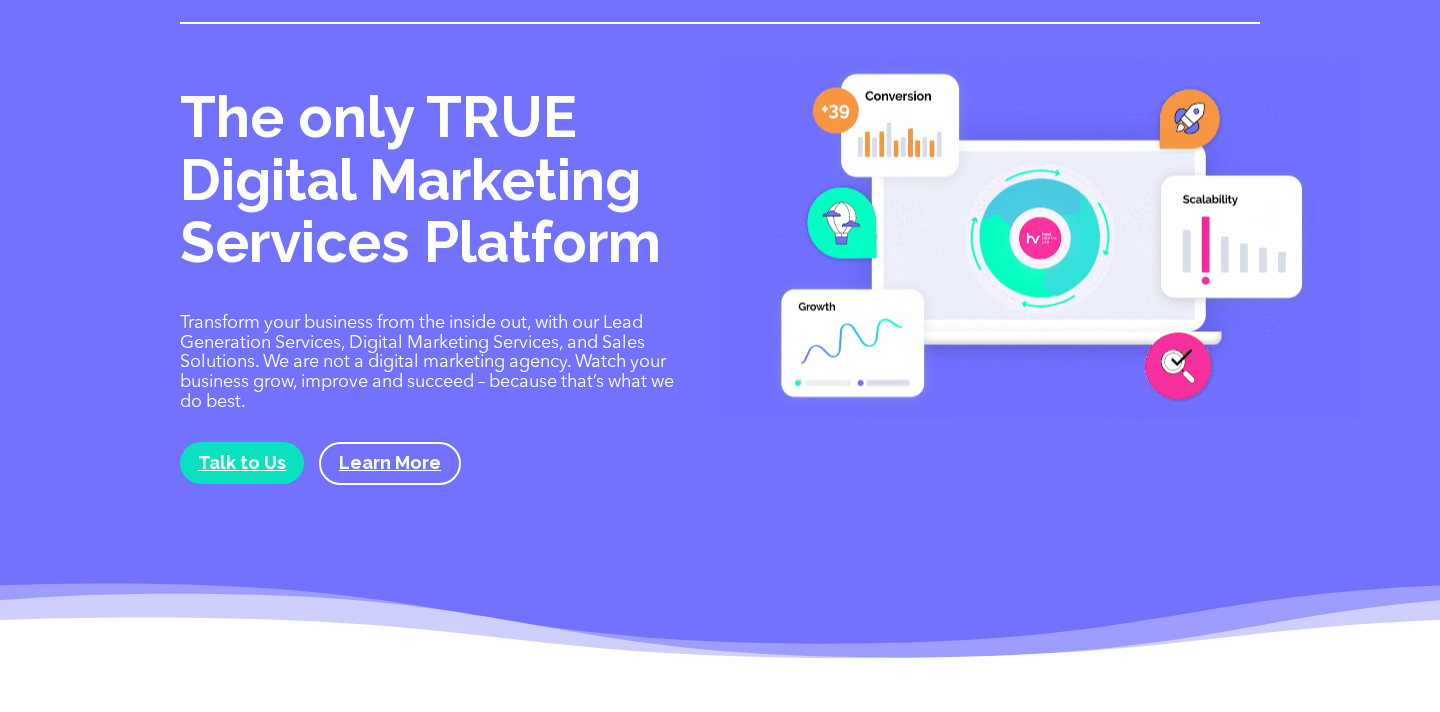 scroll, scrollTop: 0, scrollLeft: 0, axis: both 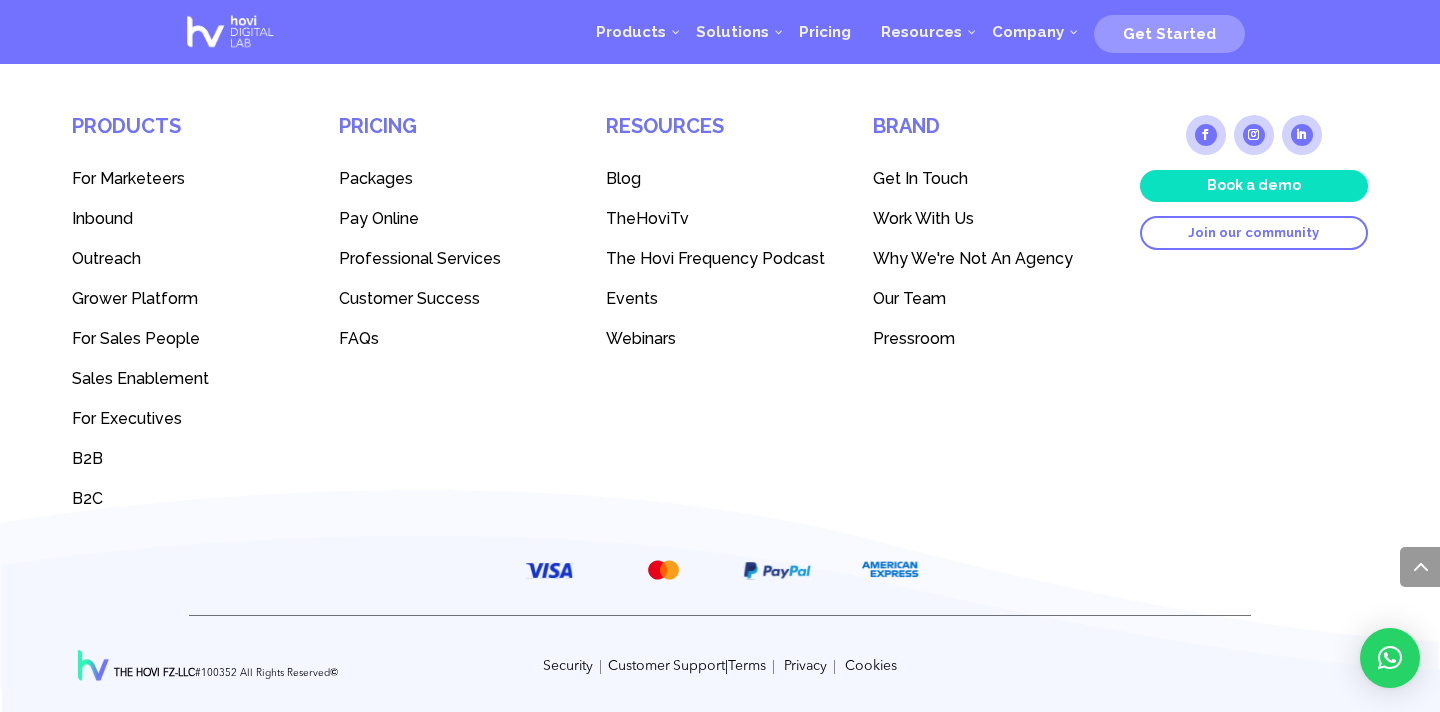 click at bounding box center [230, 32] 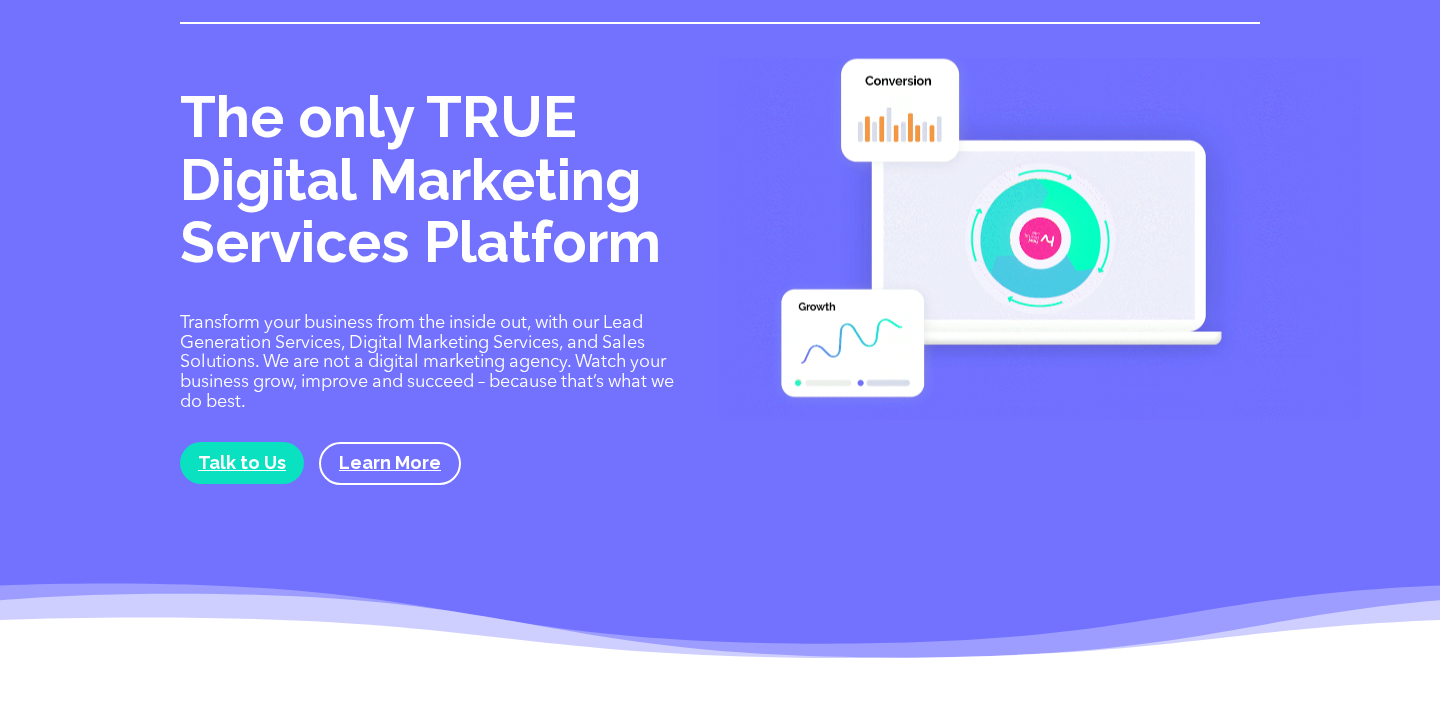 scroll, scrollTop: 0, scrollLeft: 0, axis: both 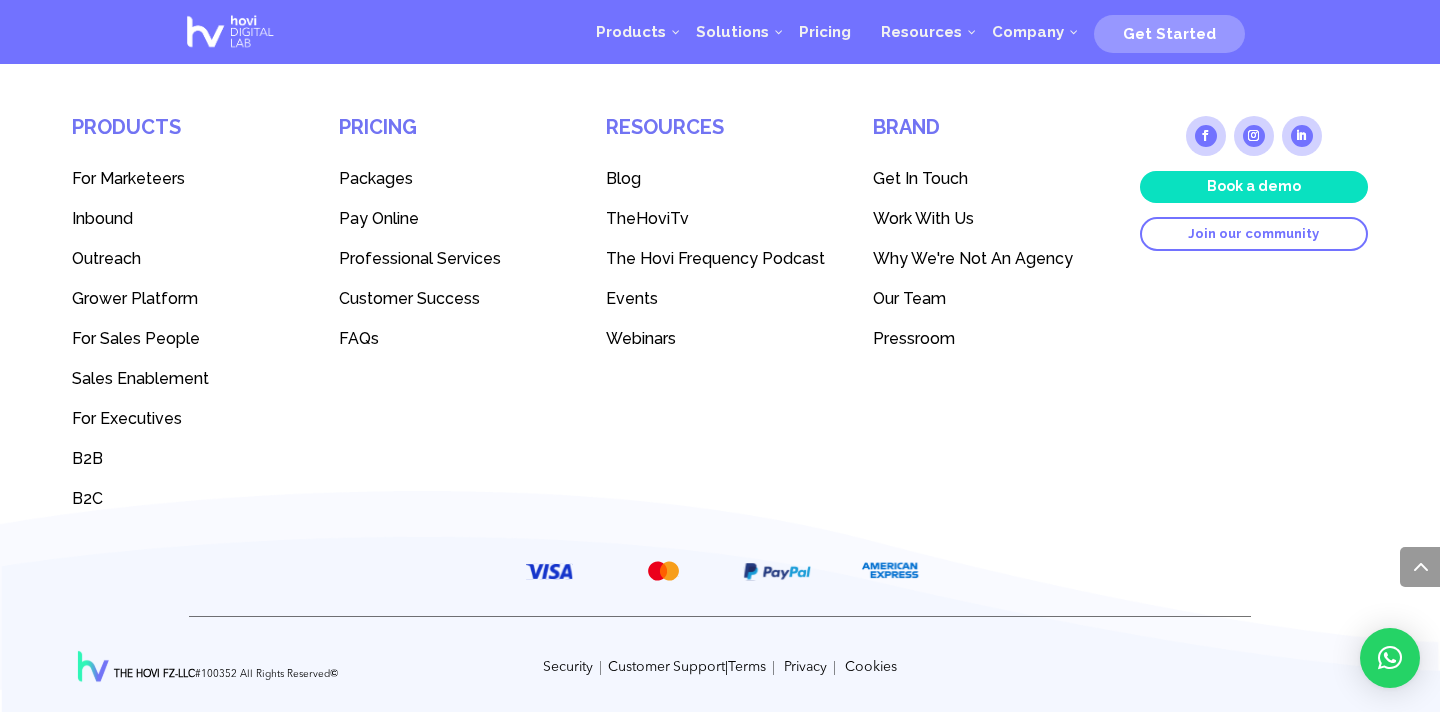 click on "B2B" at bounding box center (87, 458) 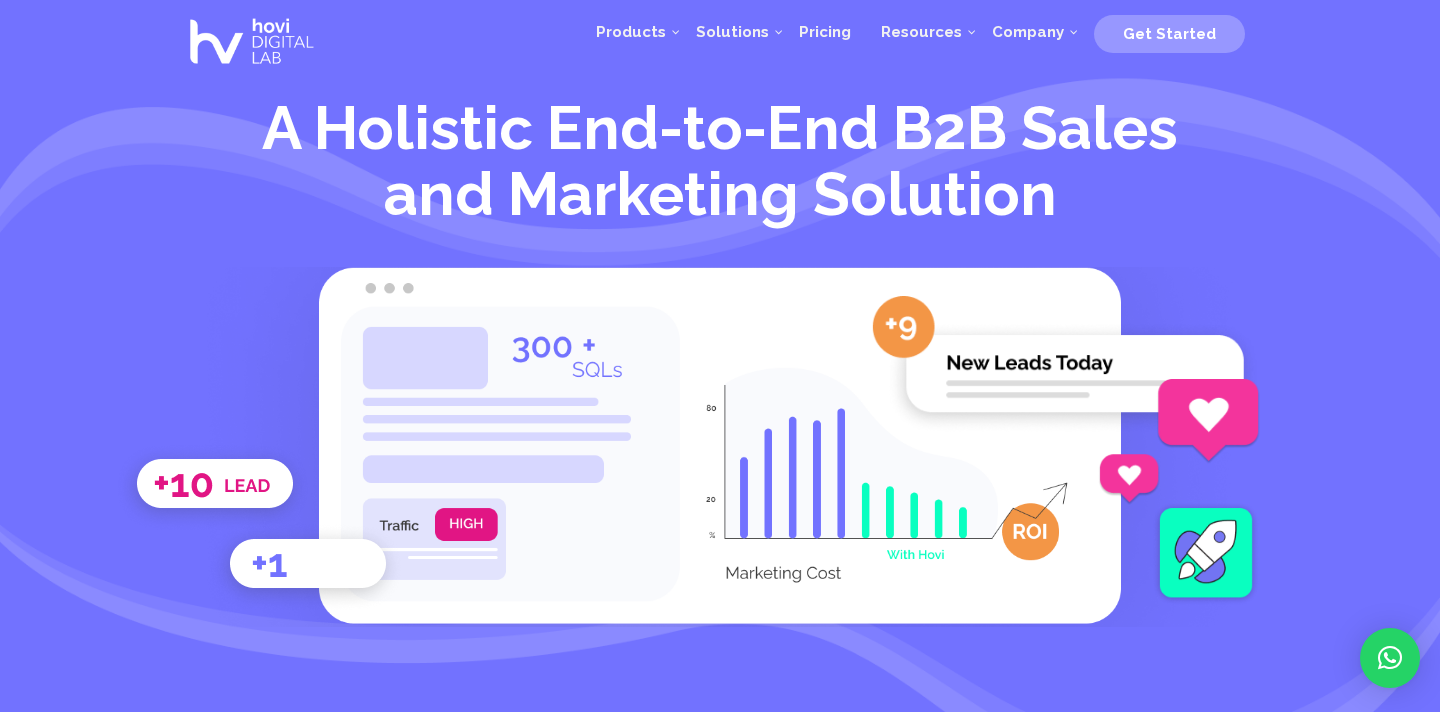 scroll, scrollTop: 0, scrollLeft: 0, axis: both 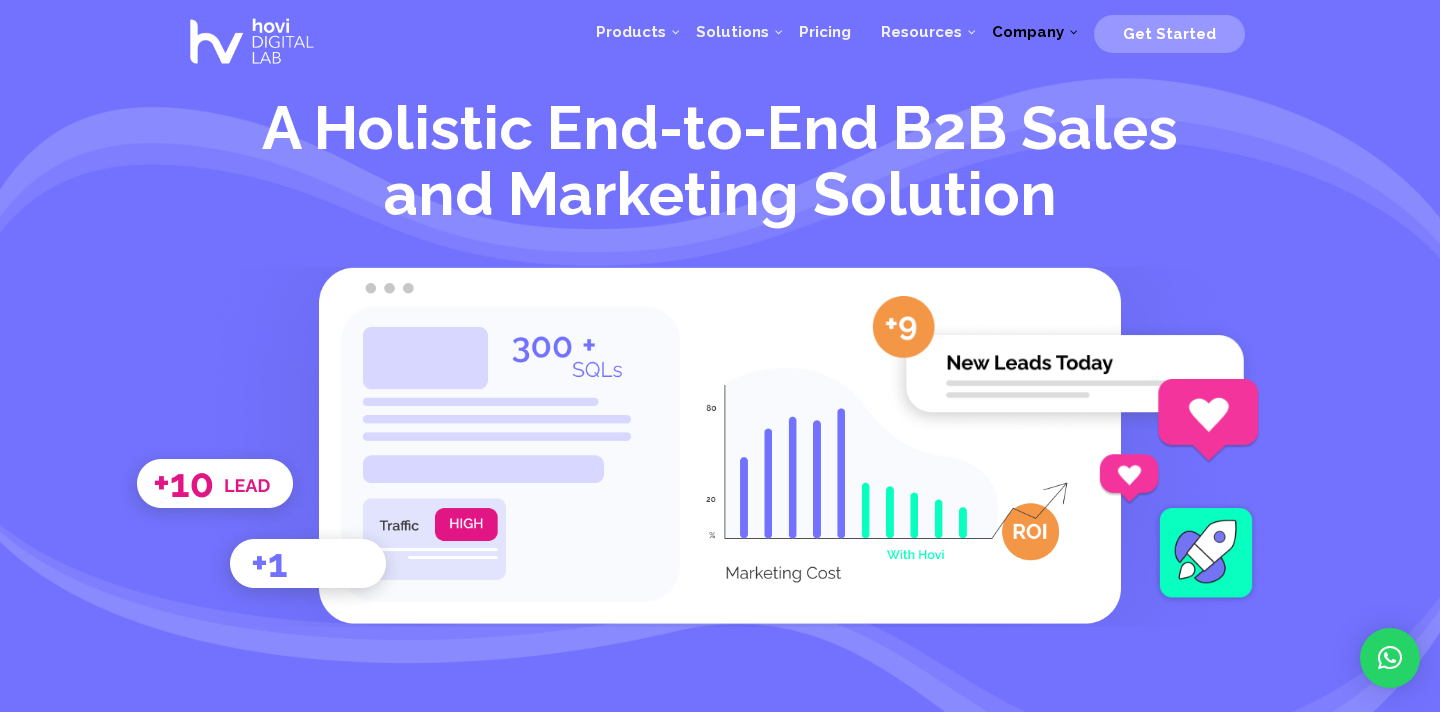 click on "Company" at bounding box center (1028, 32) 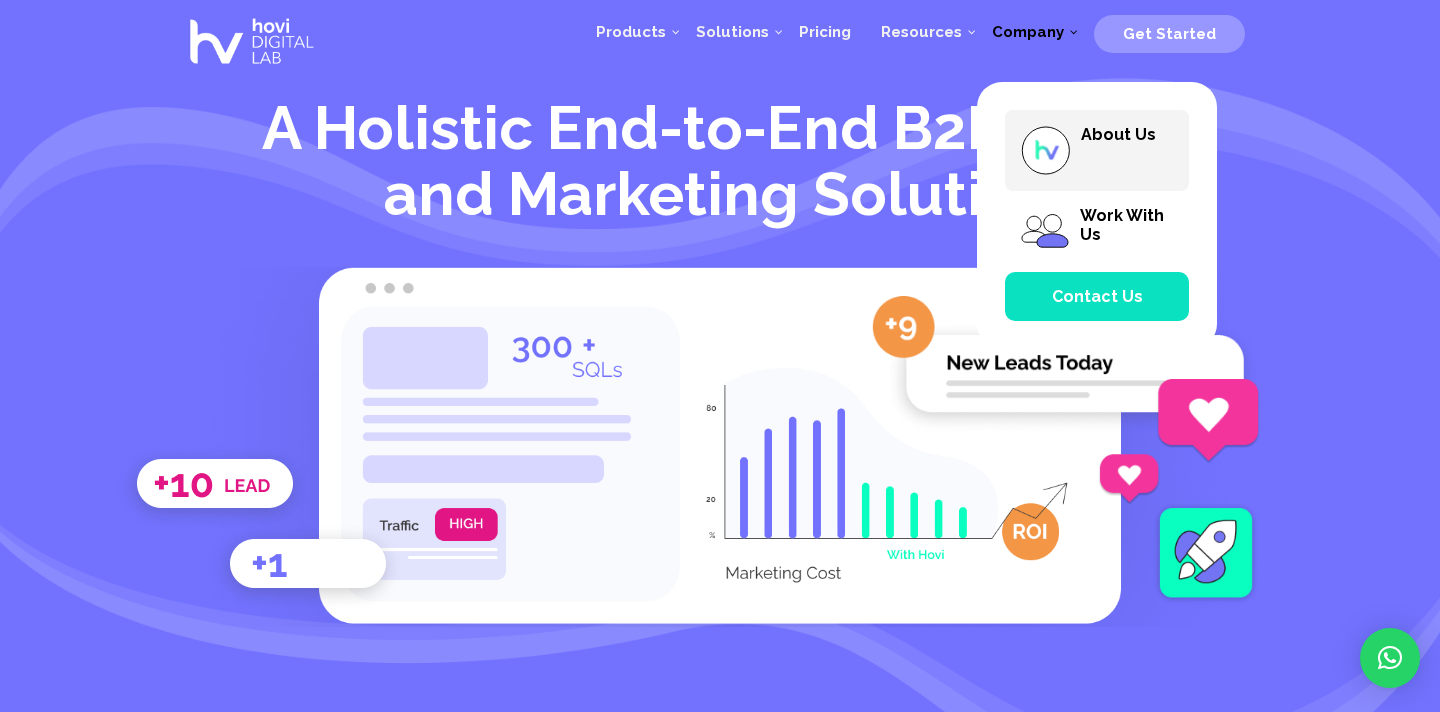 click on "About Us" at bounding box center (1097, 150) 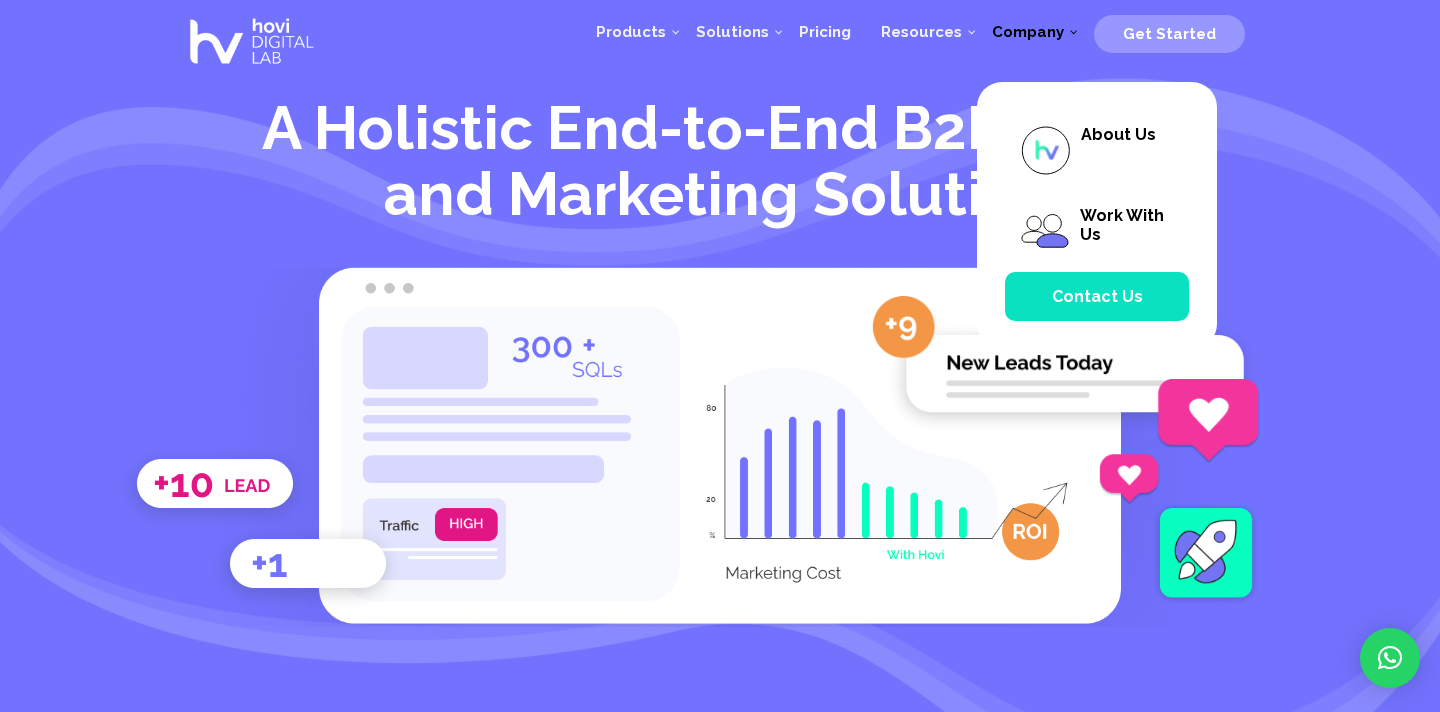click on "About Us
Work With Us
Contact Us" at bounding box center (1097, 215) 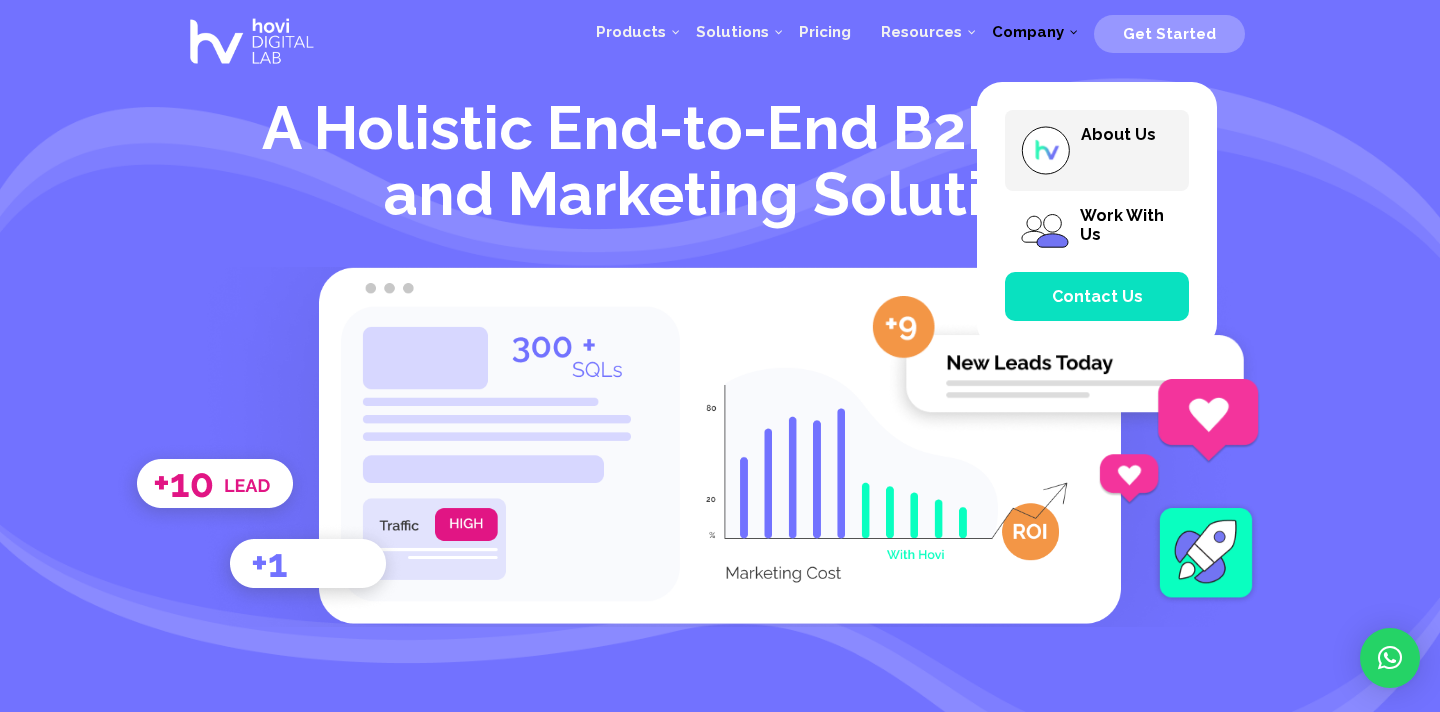 click on "About Us" at bounding box center (1097, 150) 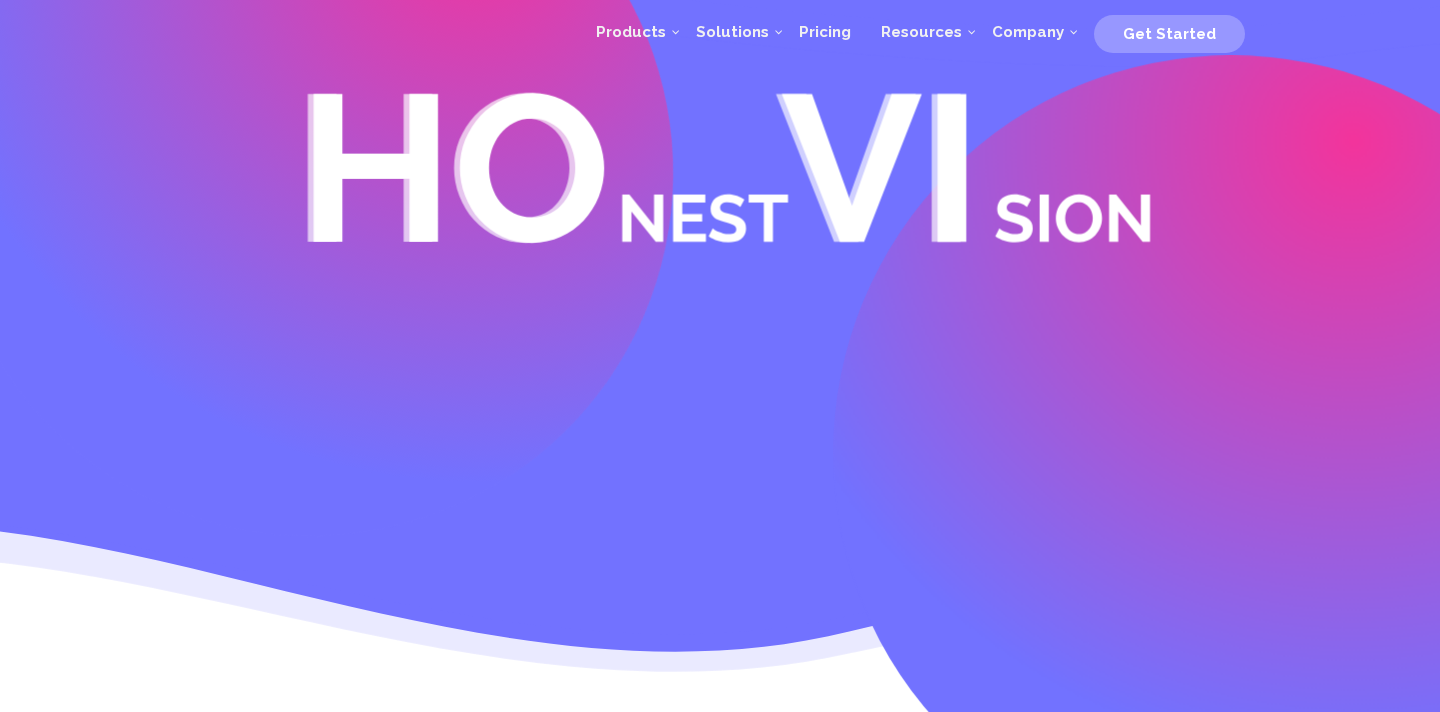scroll, scrollTop: 0, scrollLeft: 0, axis: both 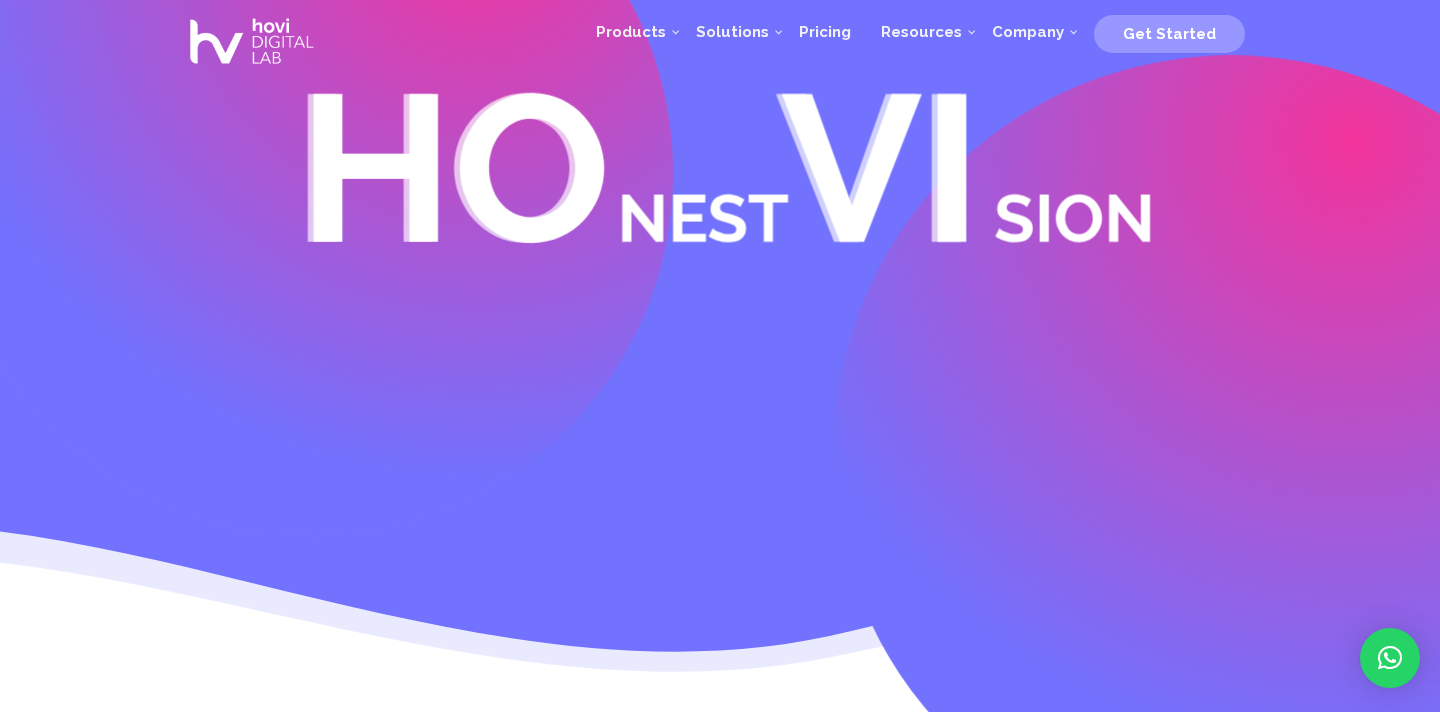 click at bounding box center [251, 42] 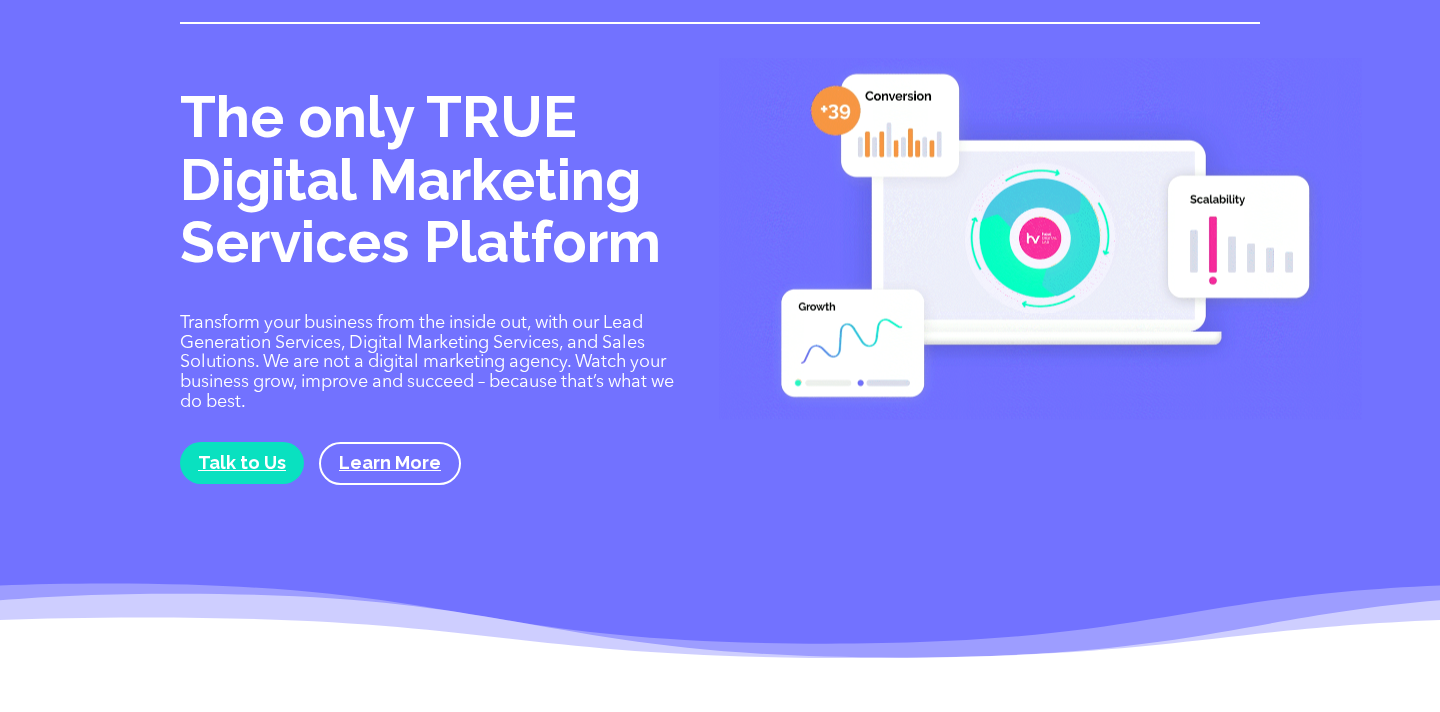 scroll, scrollTop: 0, scrollLeft: 0, axis: both 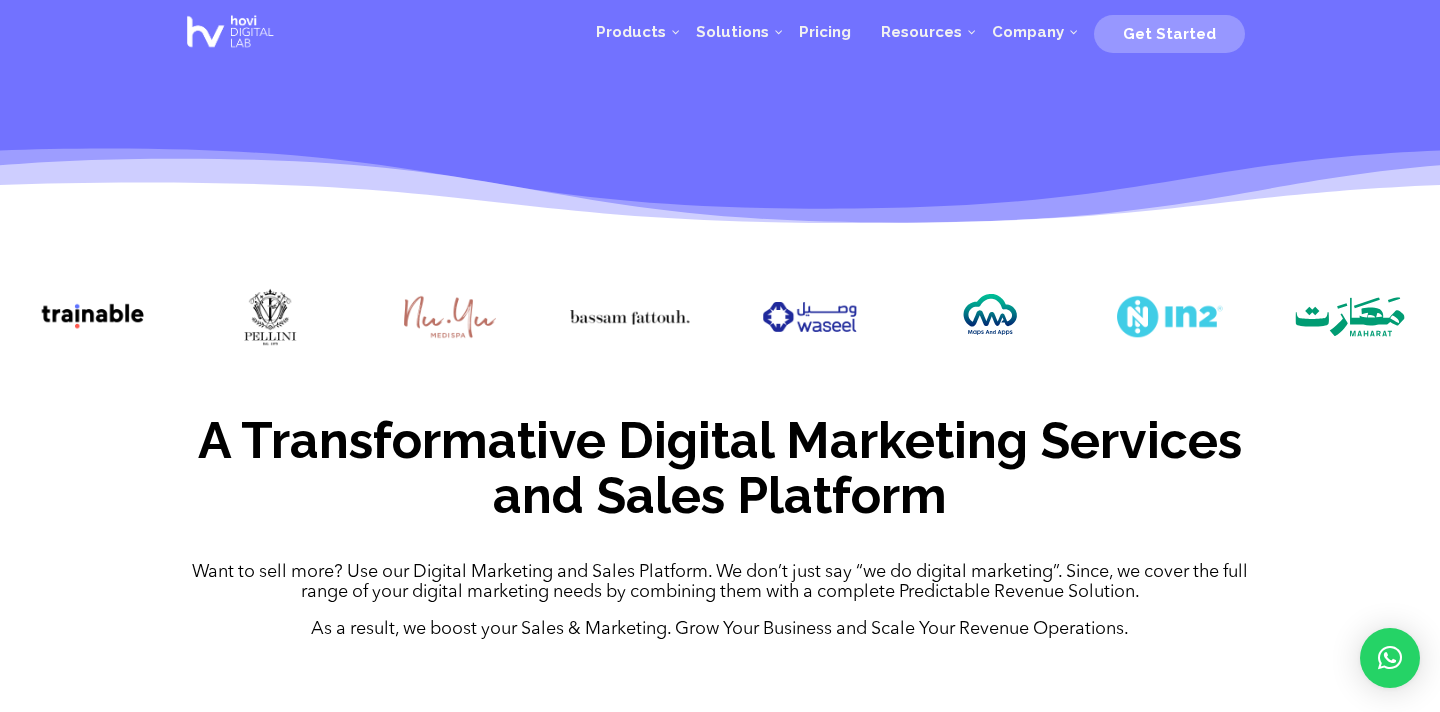 click at bounding box center [1350, 317] 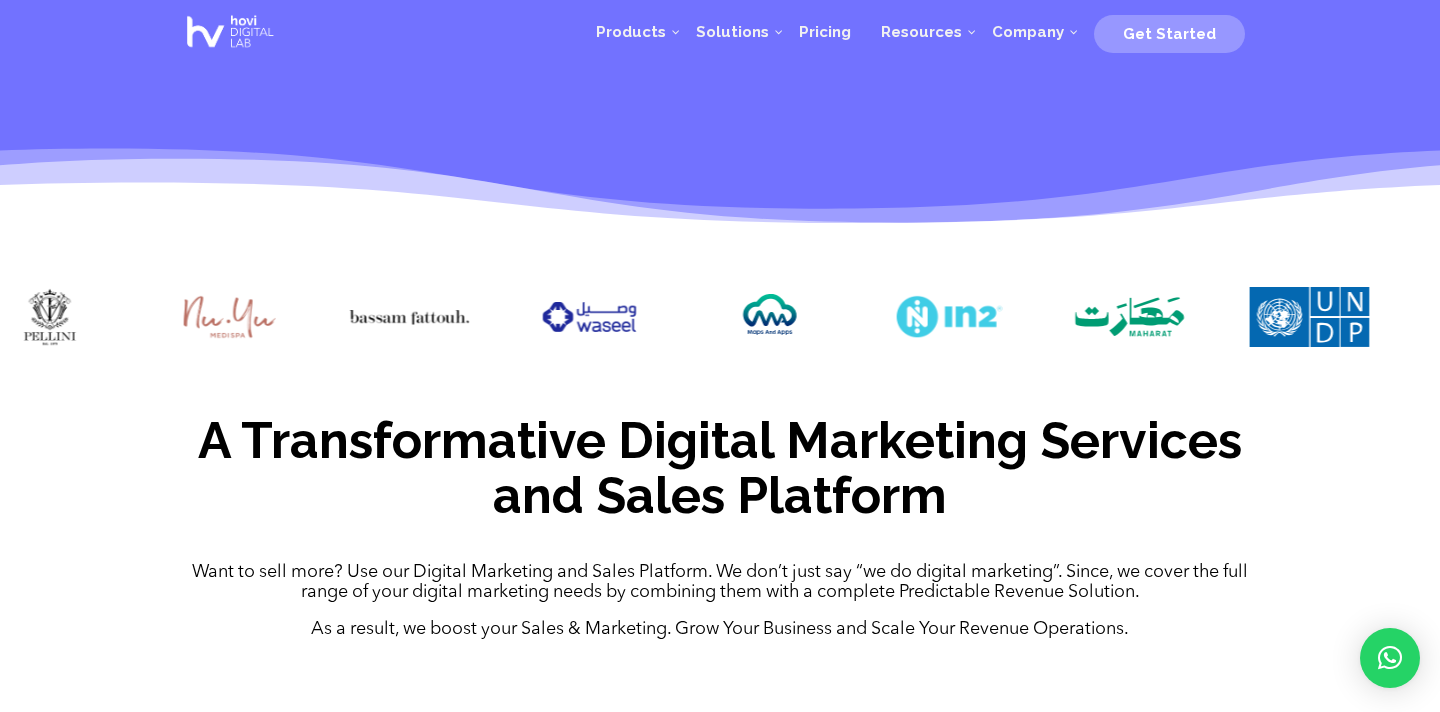 drag, startPoint x: 1033, startPoint y: 338, endPoint x: 856, endPoint y: 334, distance: 177.0452 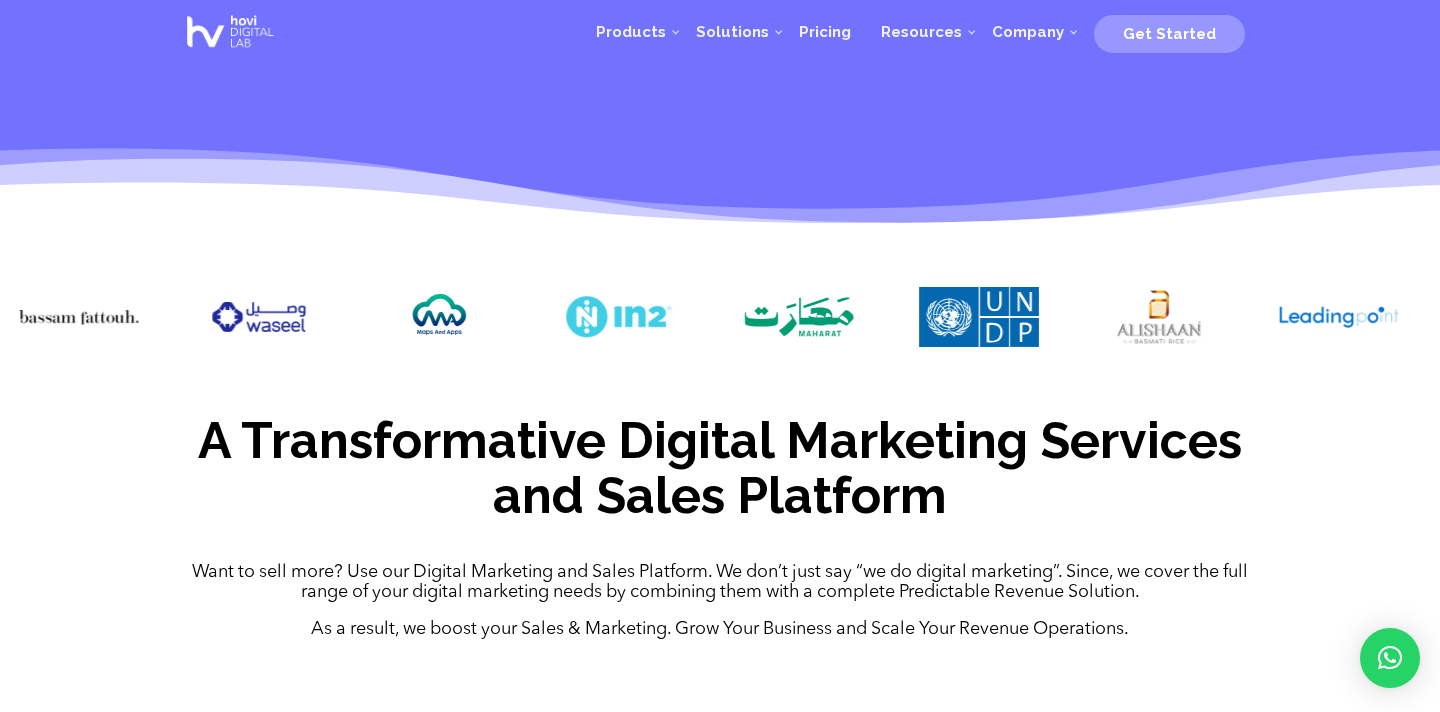 drag, startPoint x: 969, startPoint y: 304, endPoint x: 646, endPoint y: 287, distance: 323.44705 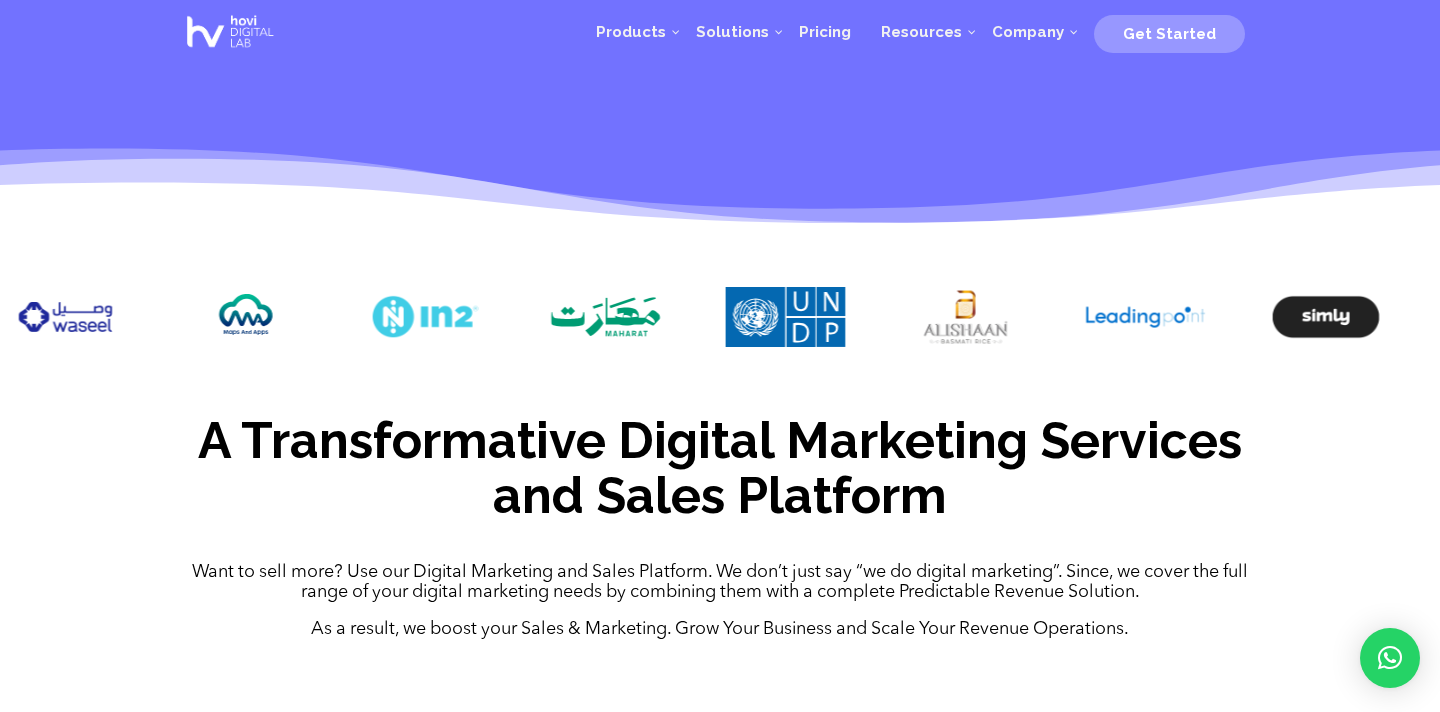 drag, startPoint x: 925, startPoint y: 311, endPoint x: 565, endPoint y: 328, distance: 360.40115 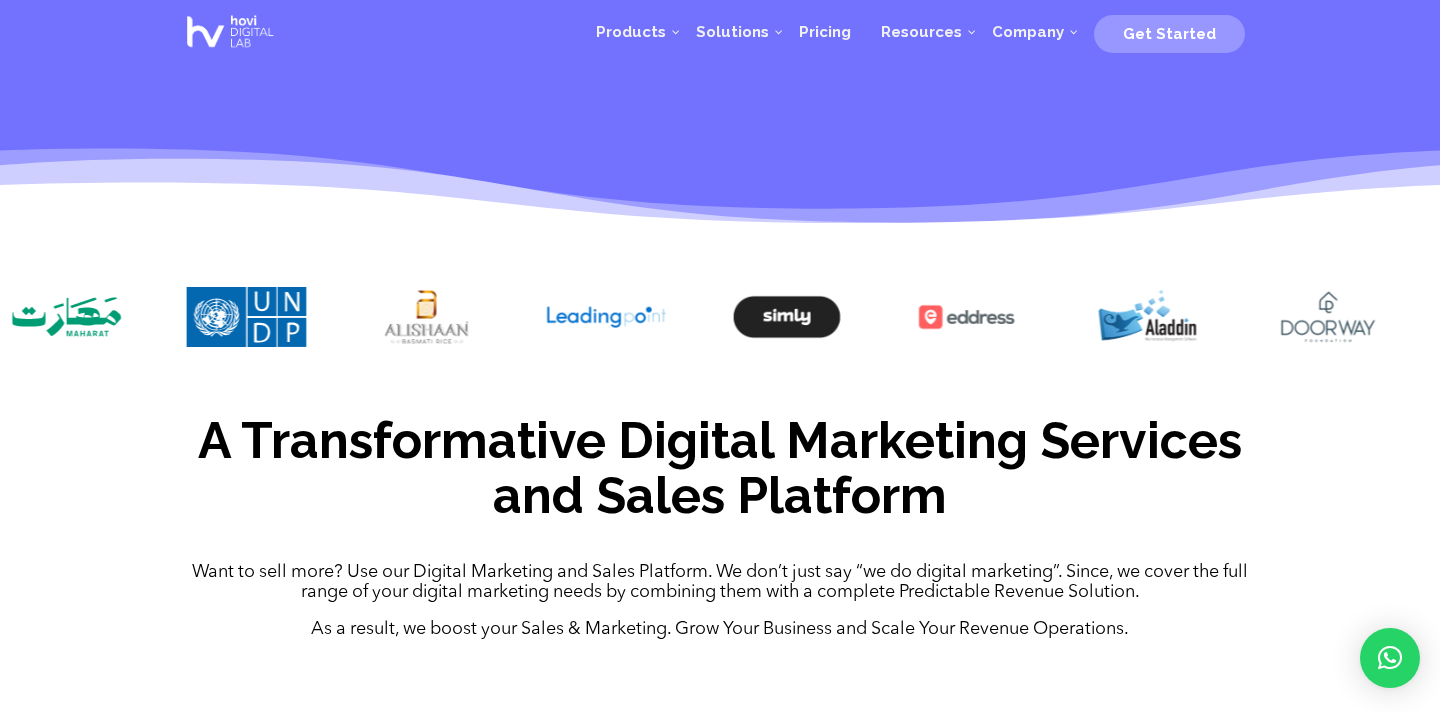 drag, startPoint x: 1003, startPoint y: 314, endPoint x: 592, endPoint y: 335, distance: 411.53613 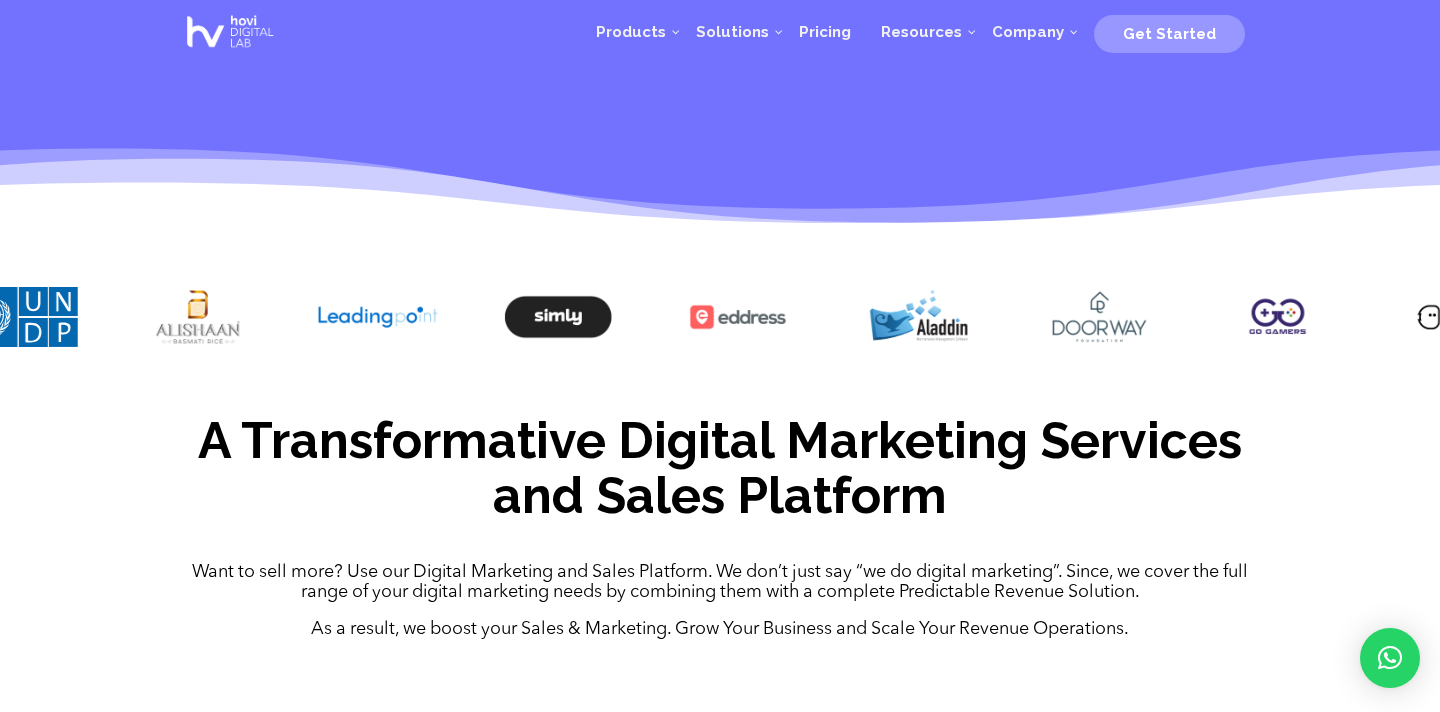 drag, startPoint x: 831, startPoint y: 308, endPoint x: 587, endPoint y: 317, distance: 244.16592 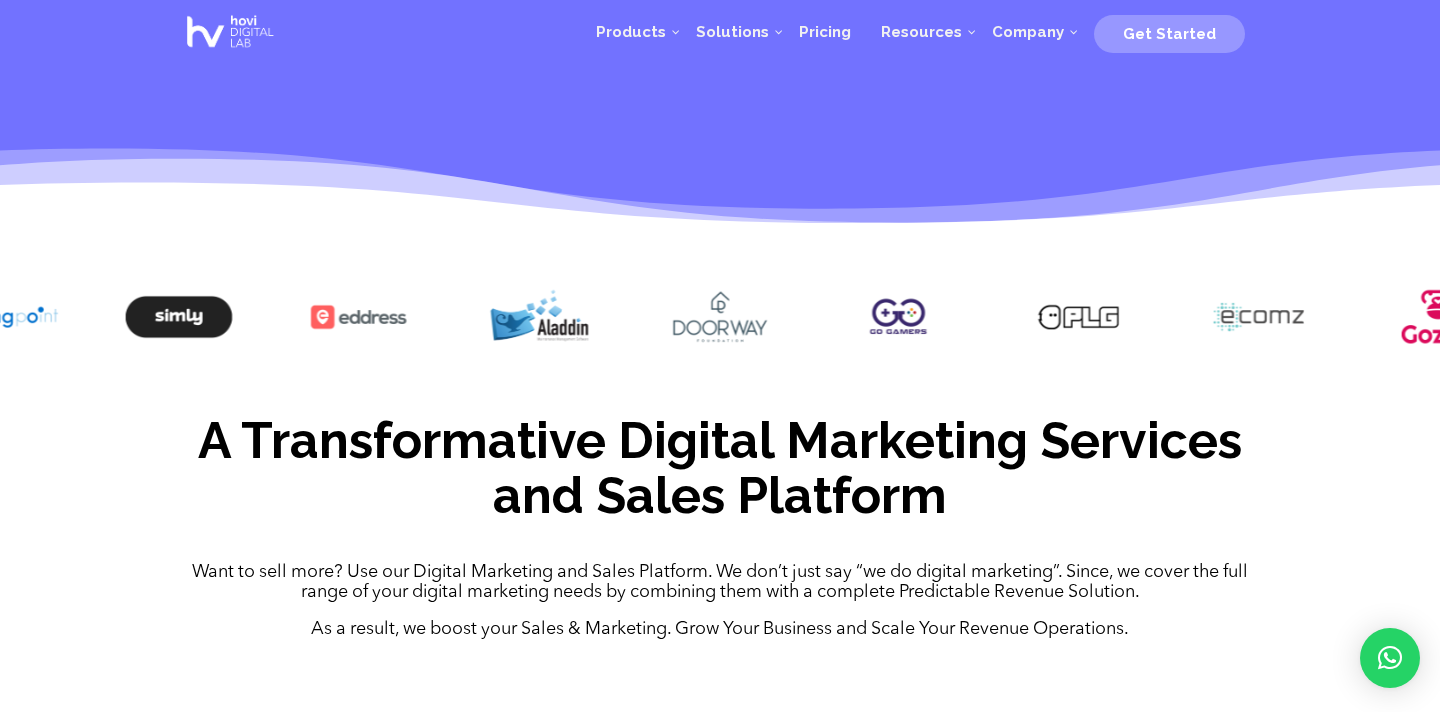 drag, startPoint x: 937, startPoint y: 290, endPoint x: 598, endPoint y: 289, distance: 339.00146 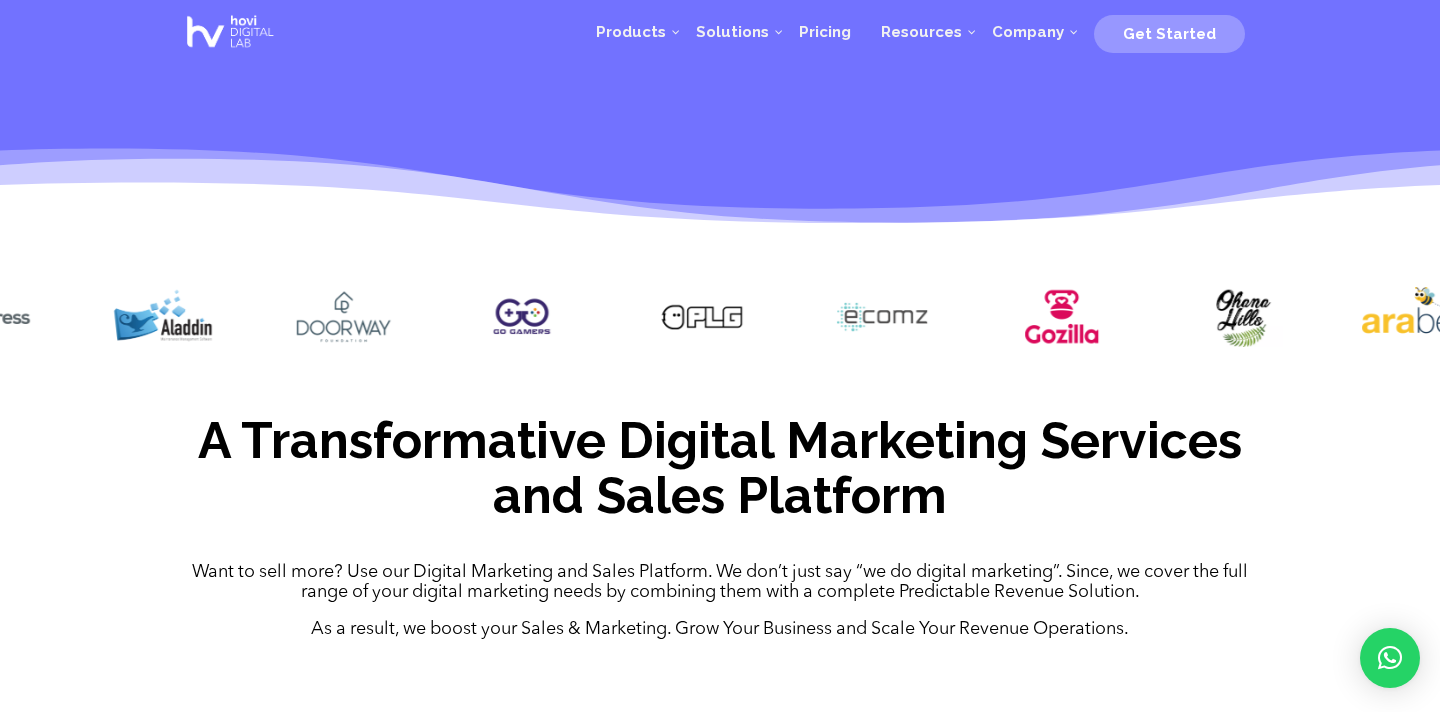 drag, startPoint x: 922, startPoint y: 319, endPoint x: 569, endPoint y: 335, distance: 353.36243 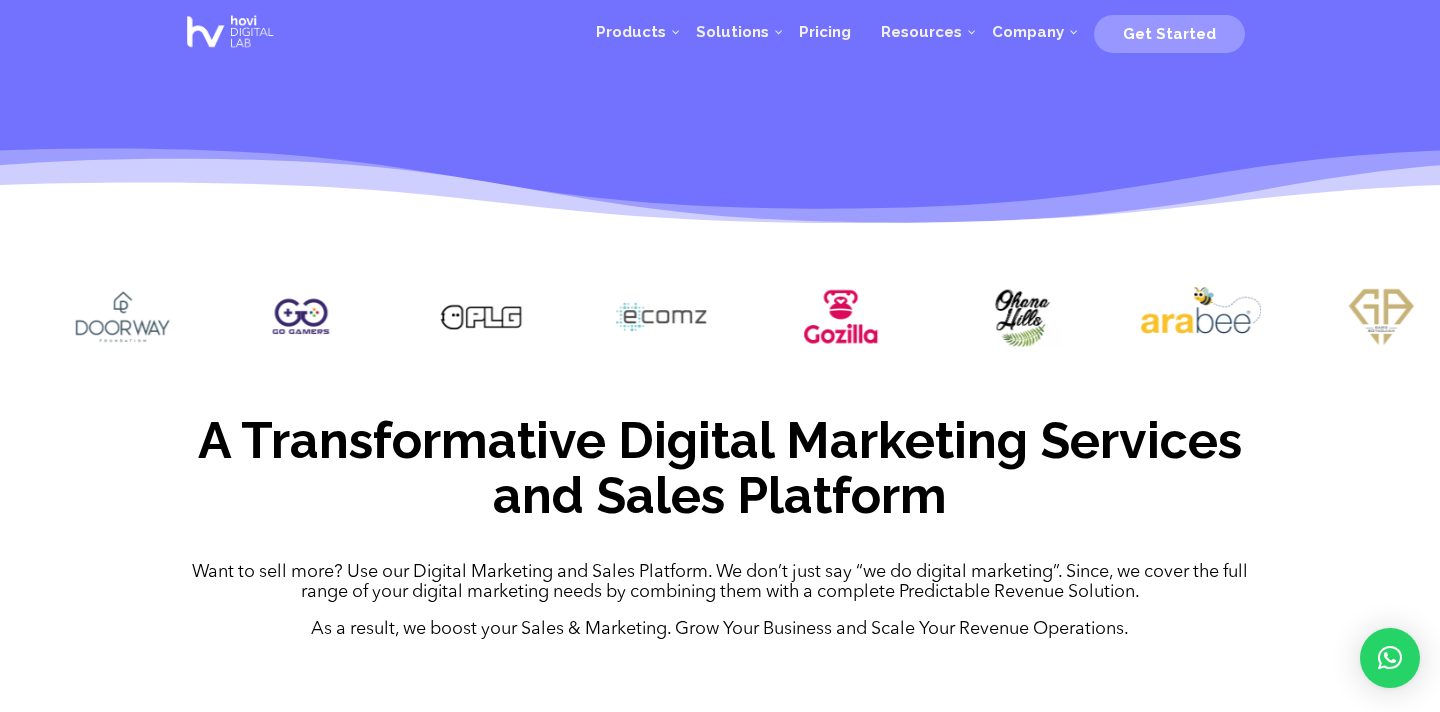 drag, startPoint x: 664, startPoint y: 337, endPoint x: 401, endPoint y: 354, distance: 263.54886 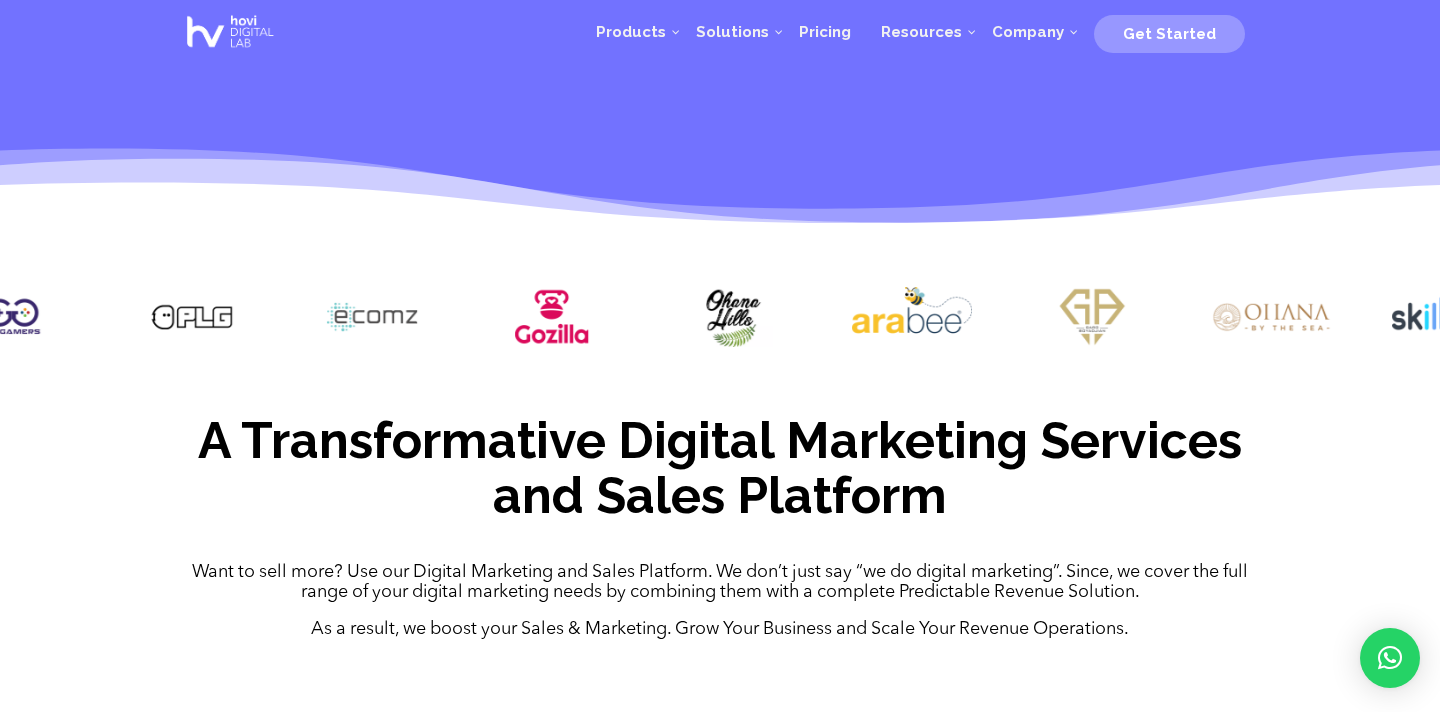 drag, startPoint x: 714, startPoint y: 330, endPoint x: 483, endPoint y: 329, distance: 231.00217 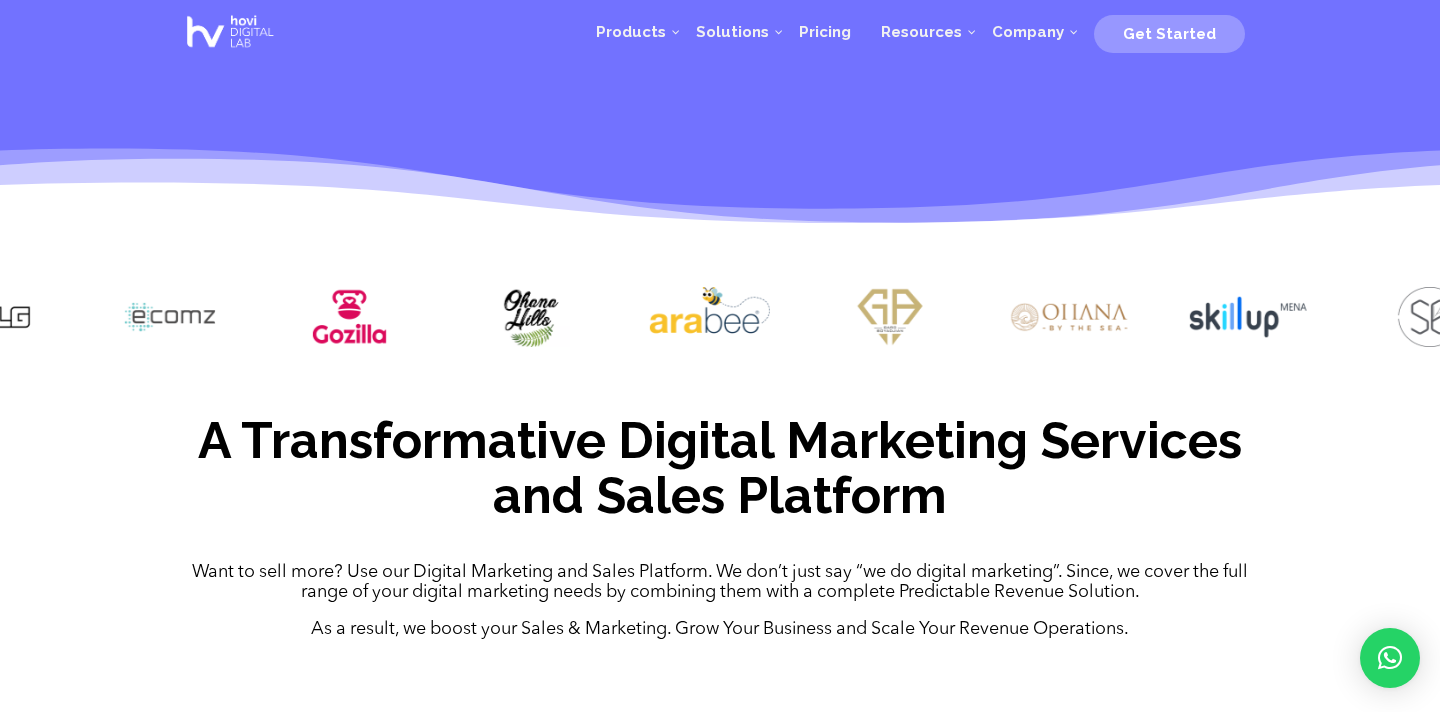 drag, startPoint x: 636, startPoint y: 324, endPoint x: 433, endPoint y: 301, distance: 204.2988 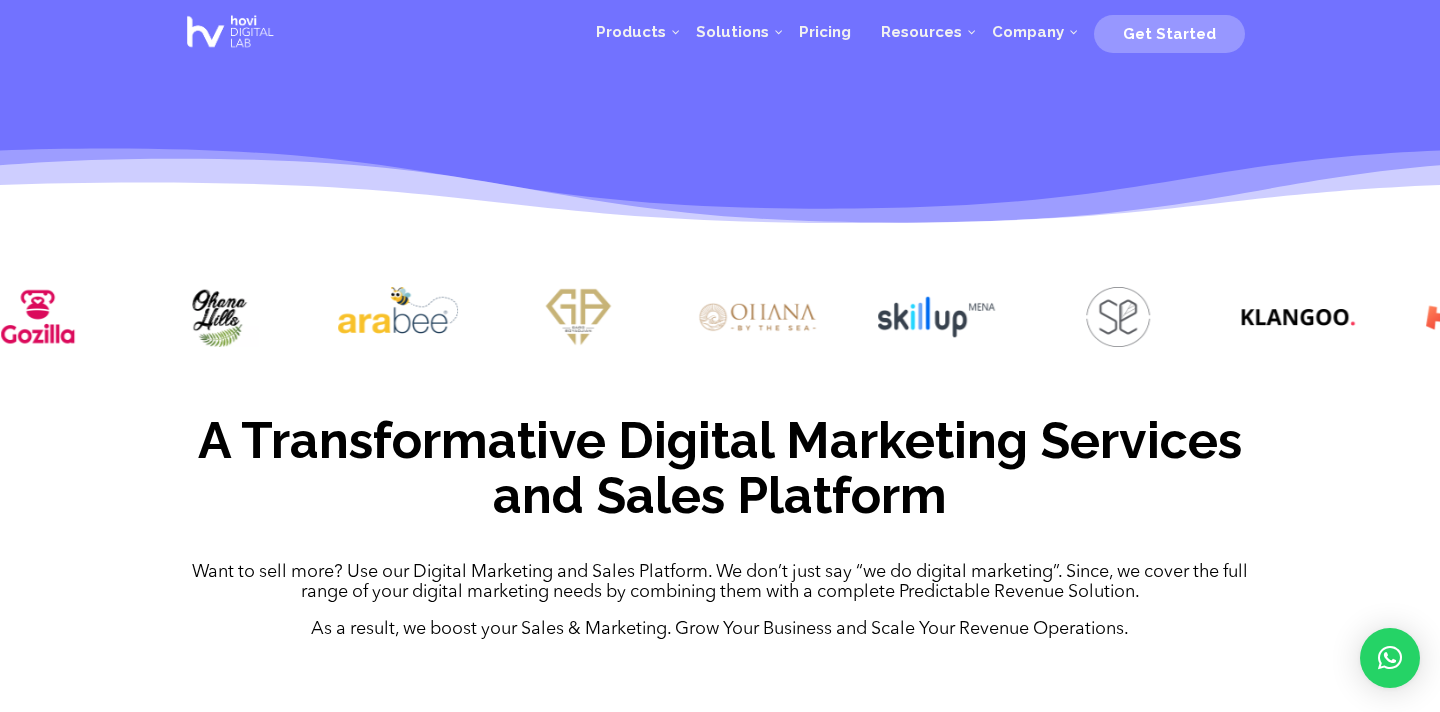 drag, startPoint x: 543, startPoint y: 350, endPoint x: 238, endPoint y: 310, distance: 307.61176 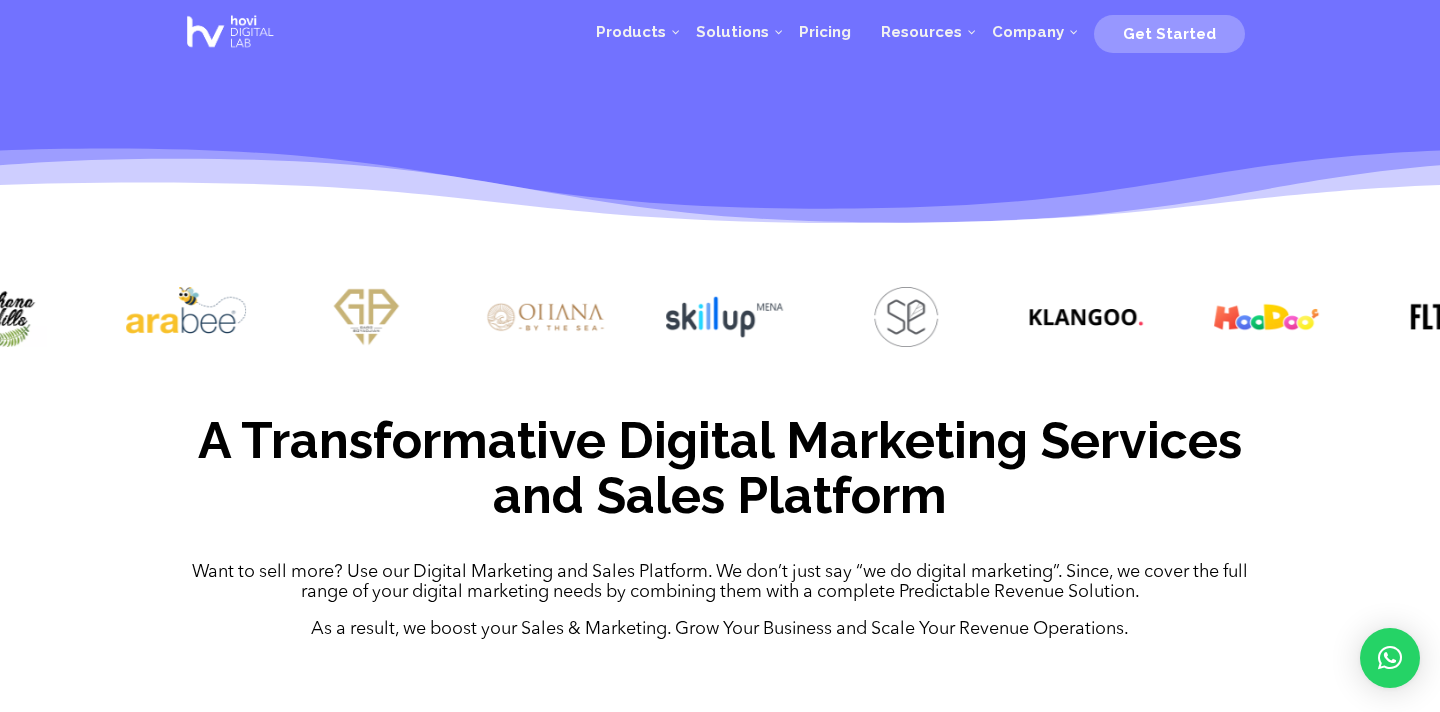 drag, startPoint x: 576, startPoint y: 292, endPoint x: 270, endPoint y: 278, distance: 306.3201 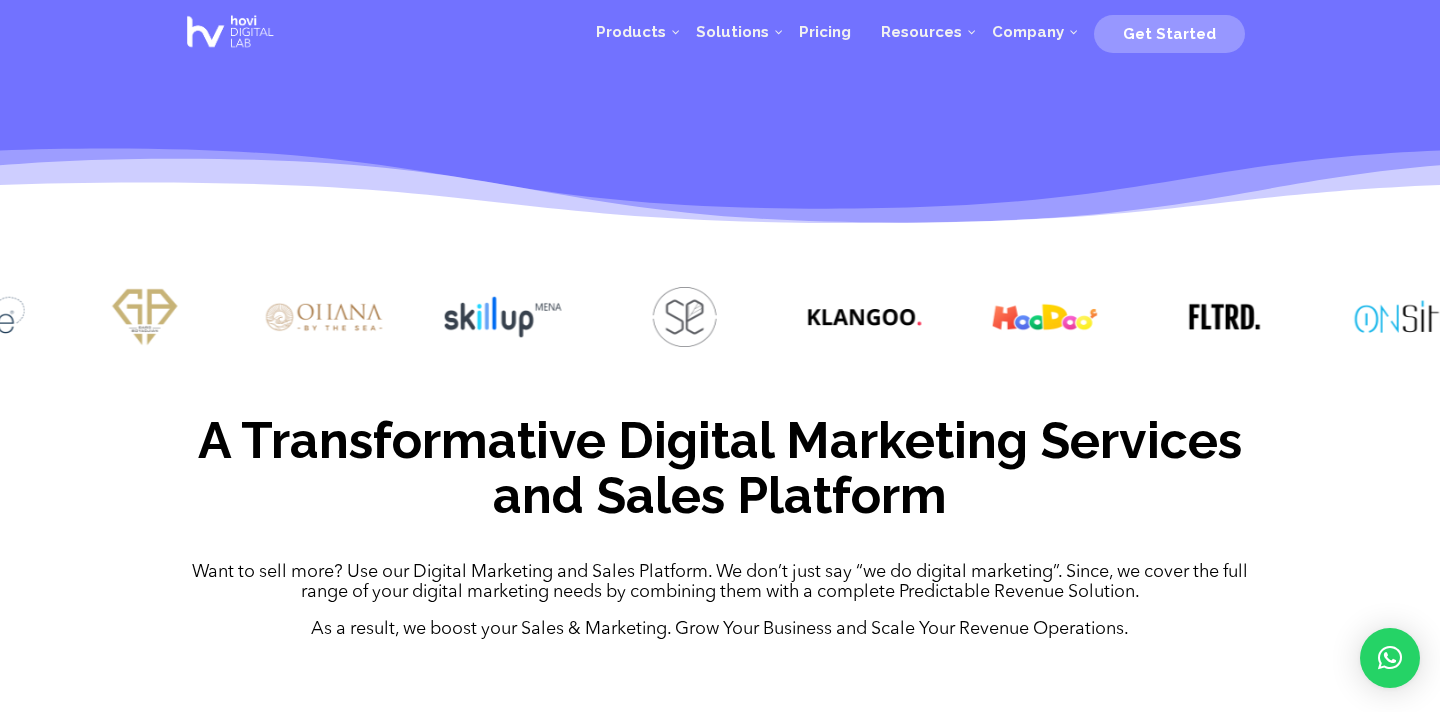 drag, startPoint x: 347, startPoint y: 287, endPoint x: 216, endPoint y: 328, distance: 137.26616 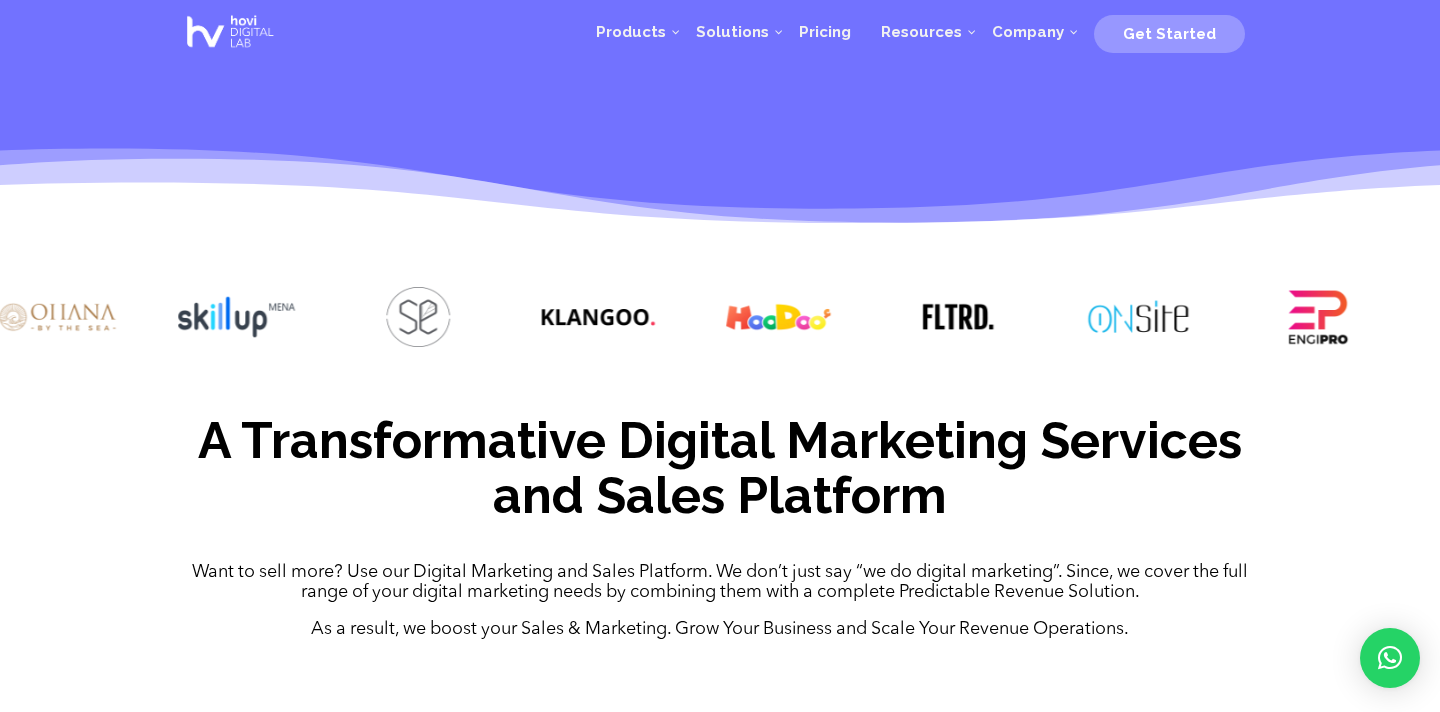 drag, startPoint x: 471, startPoint y: 303, endPoint x: 211, endPoint y: 287, distance: 260.49185 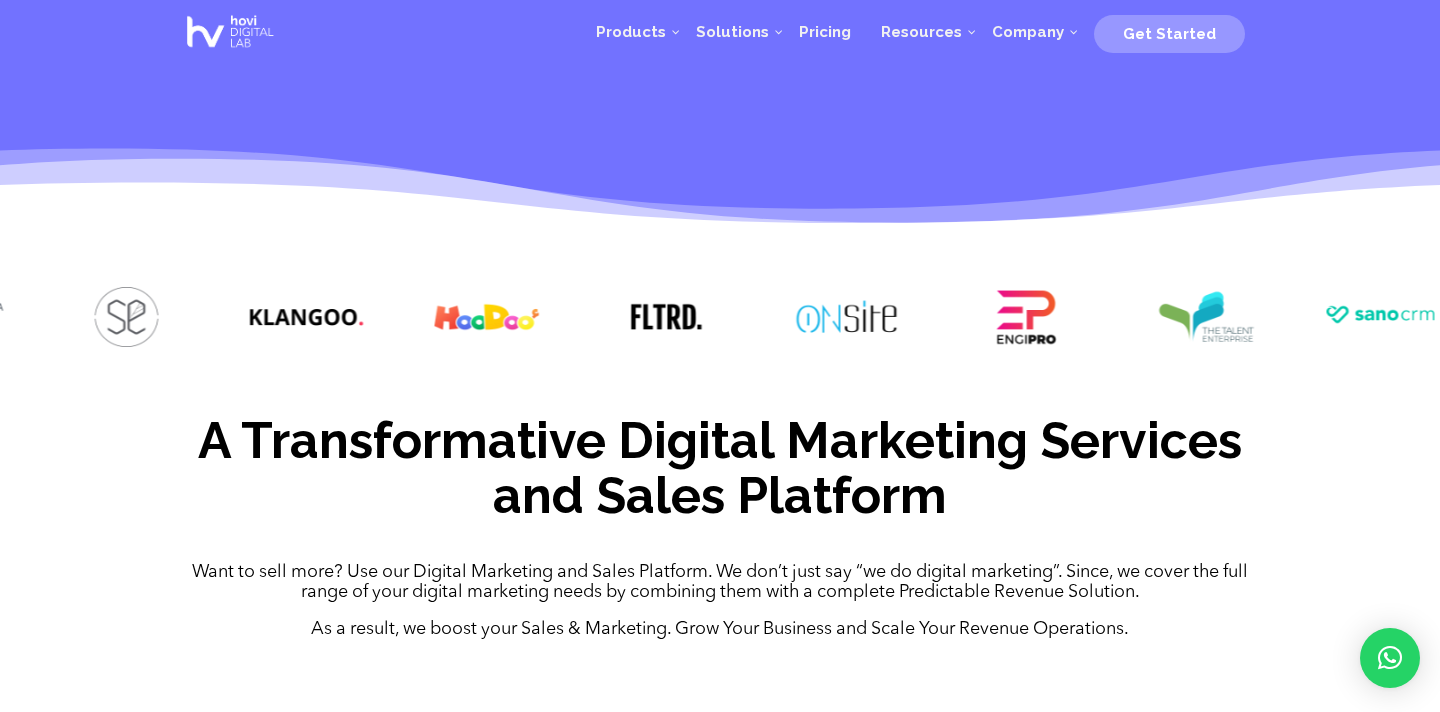 drag, startPoint x: 419, startPoint y: 303, endPoint x: 123, endPoint y: 256, distance: 299.7082 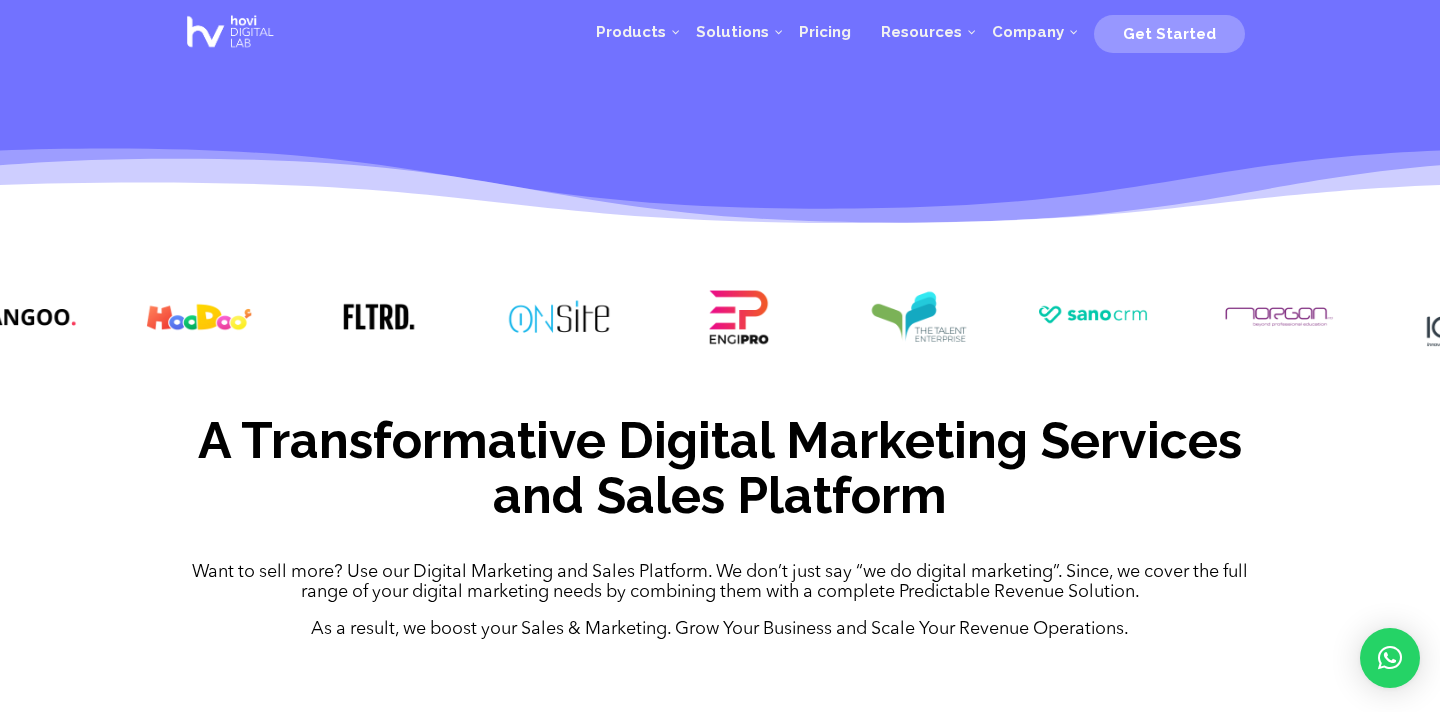 drag, startPoint x: 357, startPoint y: 269, endPoint x: 80, endPoint y: 262, distance: 277.08844 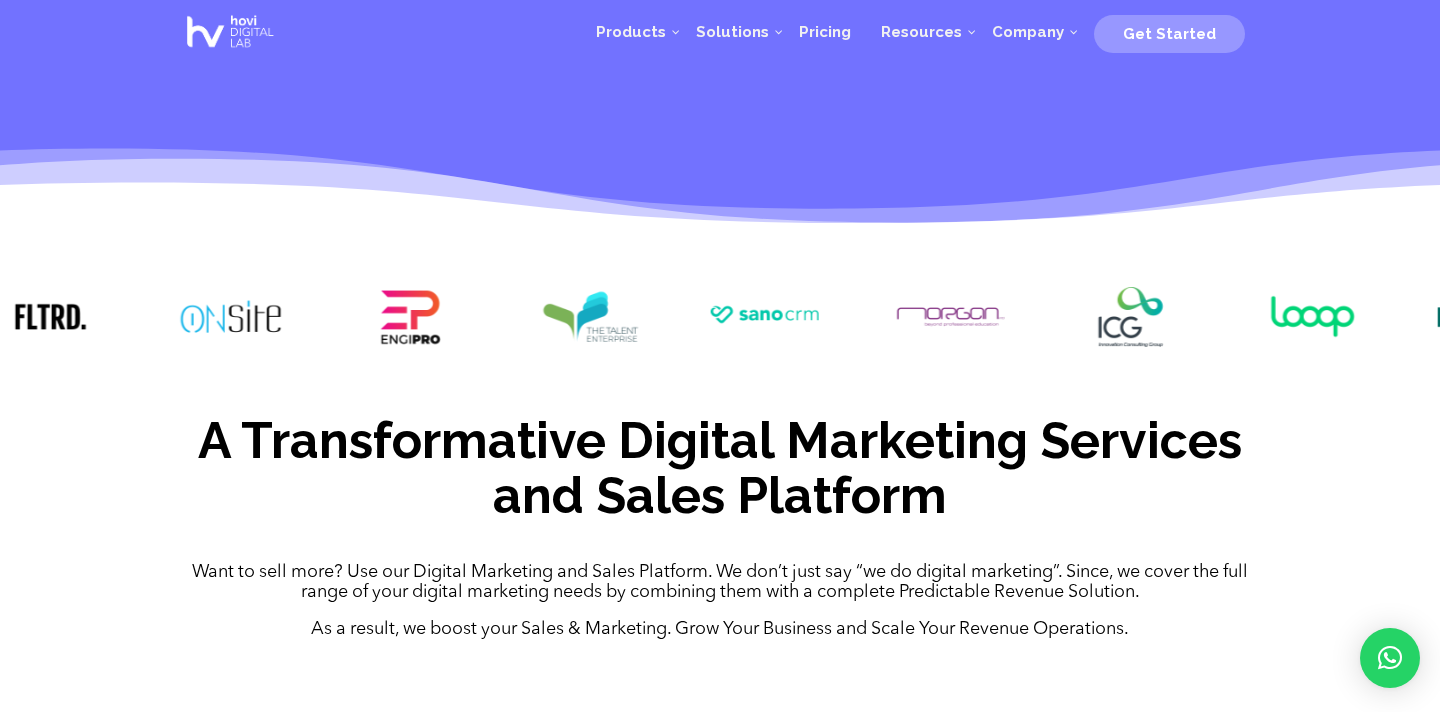 drag, startPoint x: 515, startPoint y: 295, endPoint x: 175, endPoint y: 293, distance: 340.0059 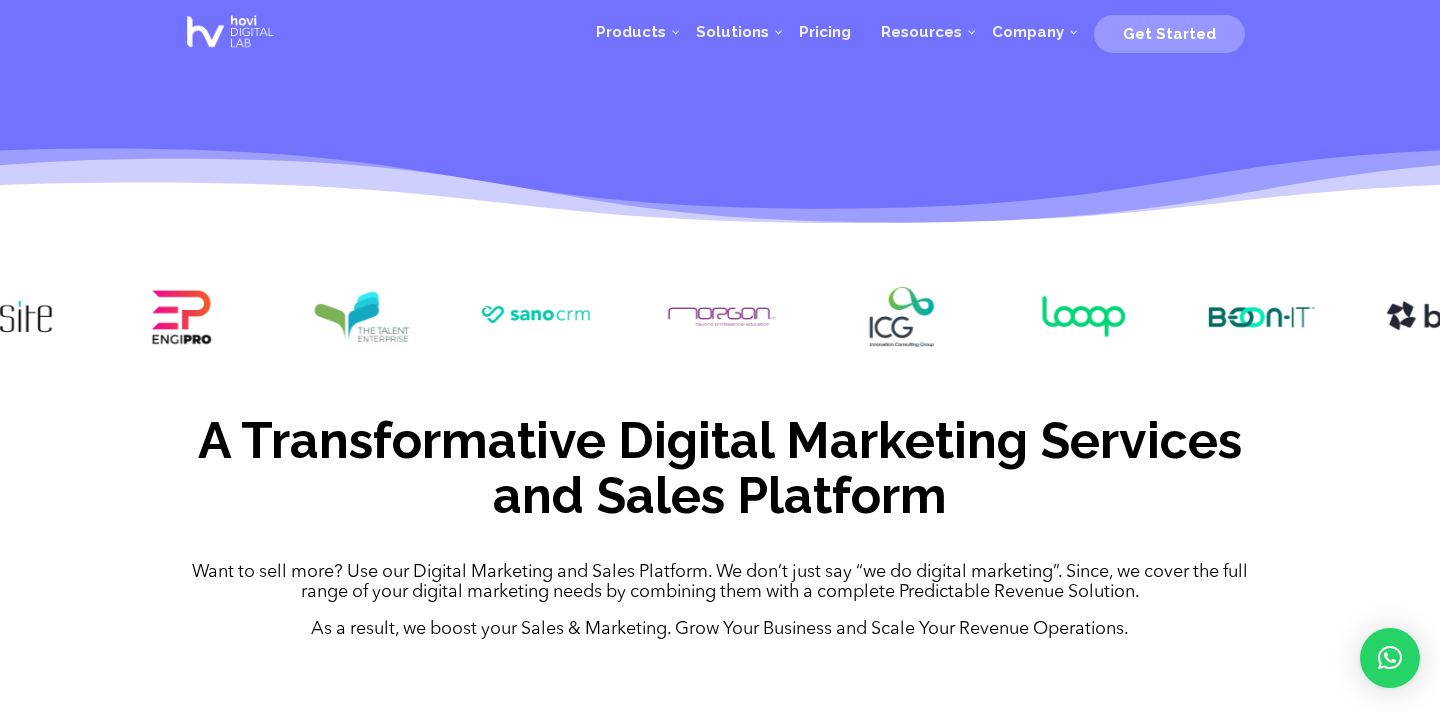 drag, startPoint x: 472, startPoint y: 319, endPoint x: 112, endPoint y: 320, distance: 360.0014 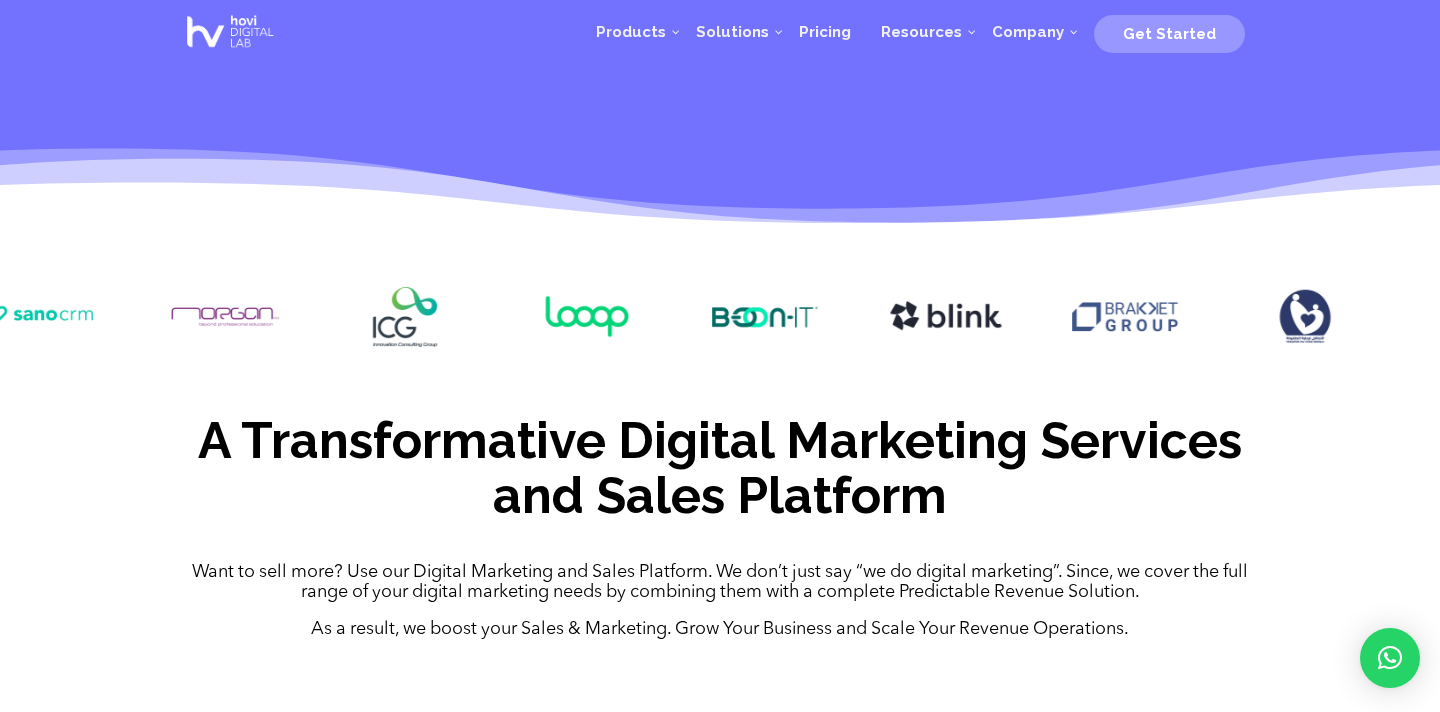 drag, startPoint x: 432, startPoint y: 333, endPoint x: 59, endPoint y: 284, distance: 376.20474 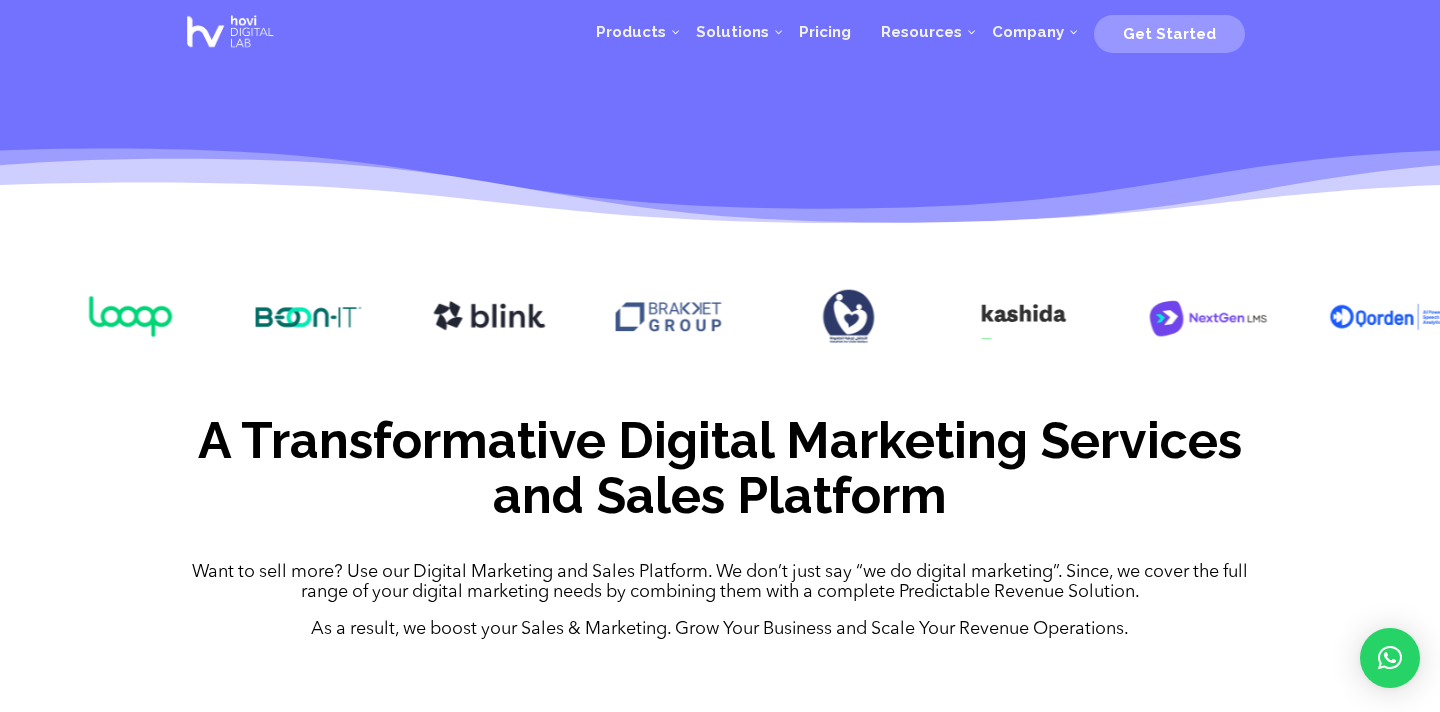 drag, startPoint x: 456, startPoint y: 325, endPoint x: 0, endPoint y: 282, distance: 458.02292 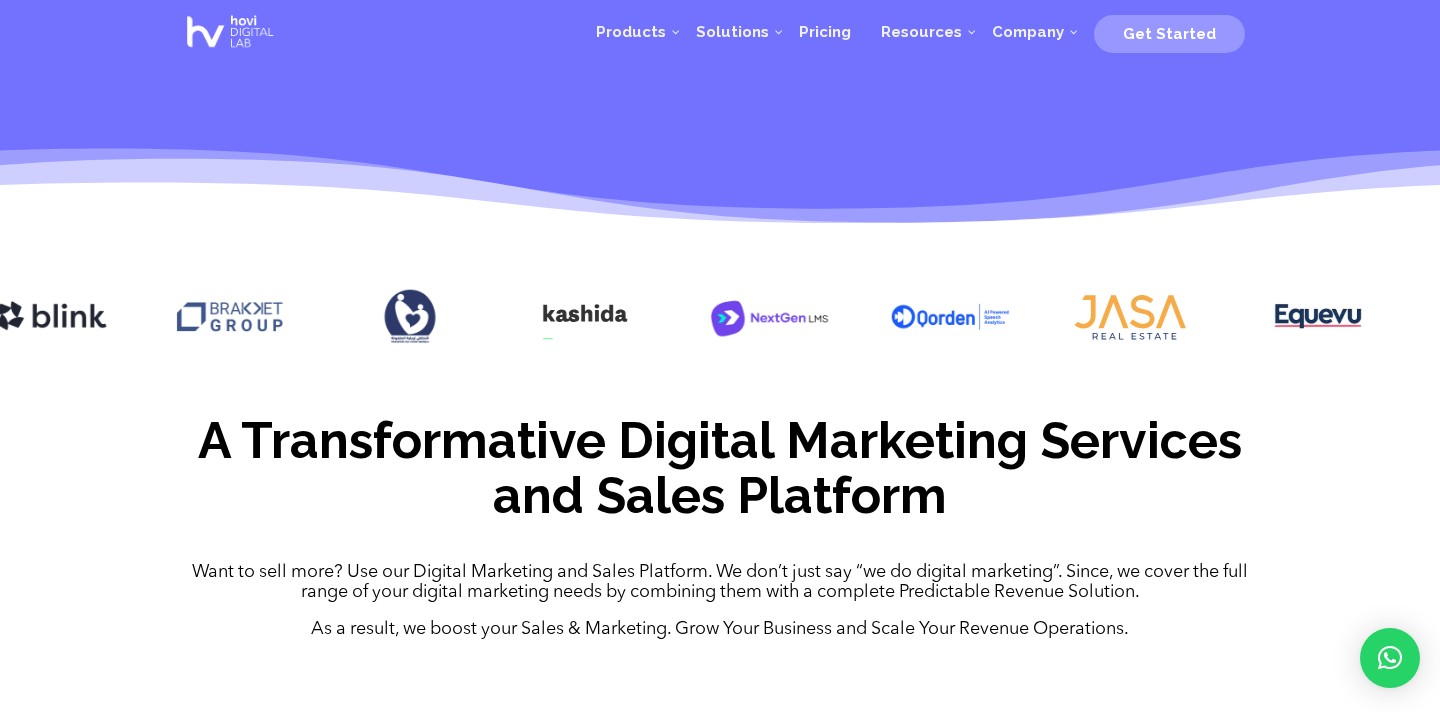 drag, startPoint x: 490, startPoint y: 299, endPoint x: 55, endPoint y: 235, distance: 439.68283 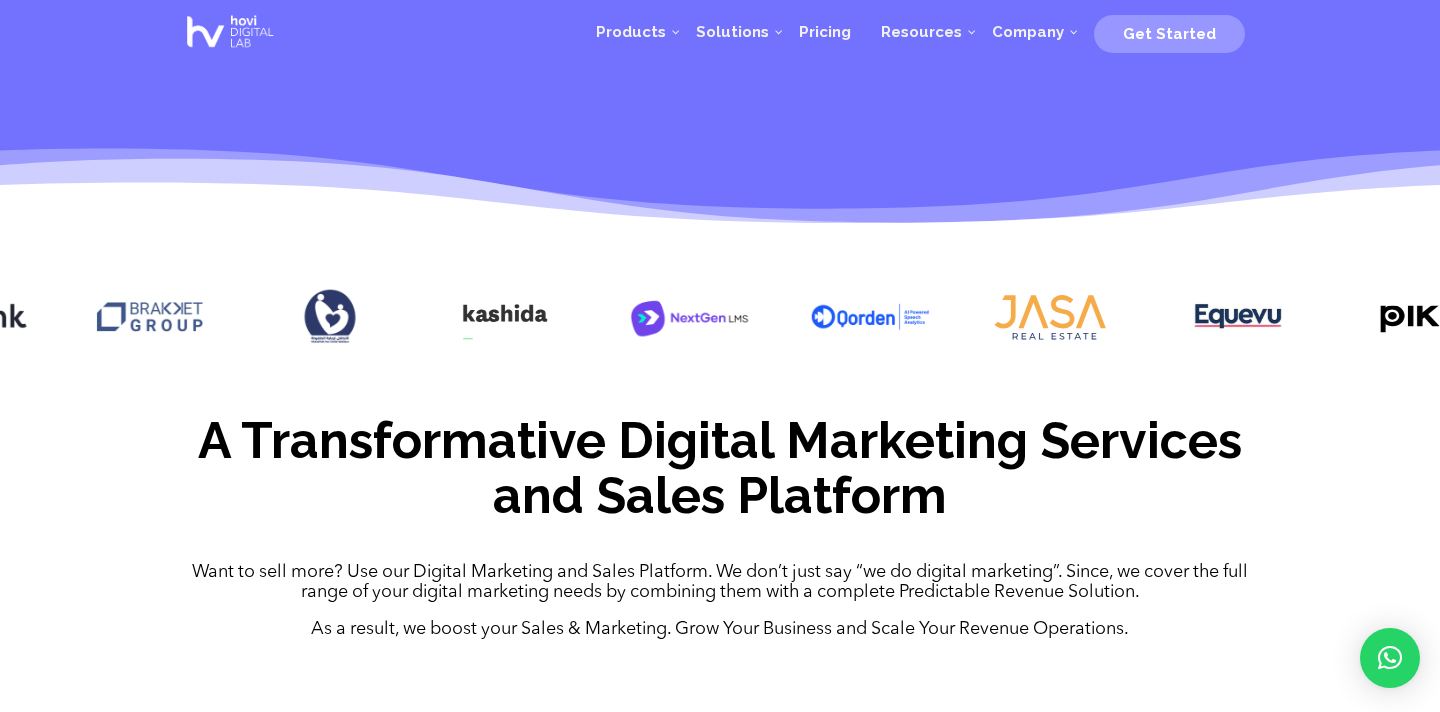 drag, startPoint x: 452, startPoint y: 277, endPoint x: 3, endPoint y: 273, distance: 449.01782 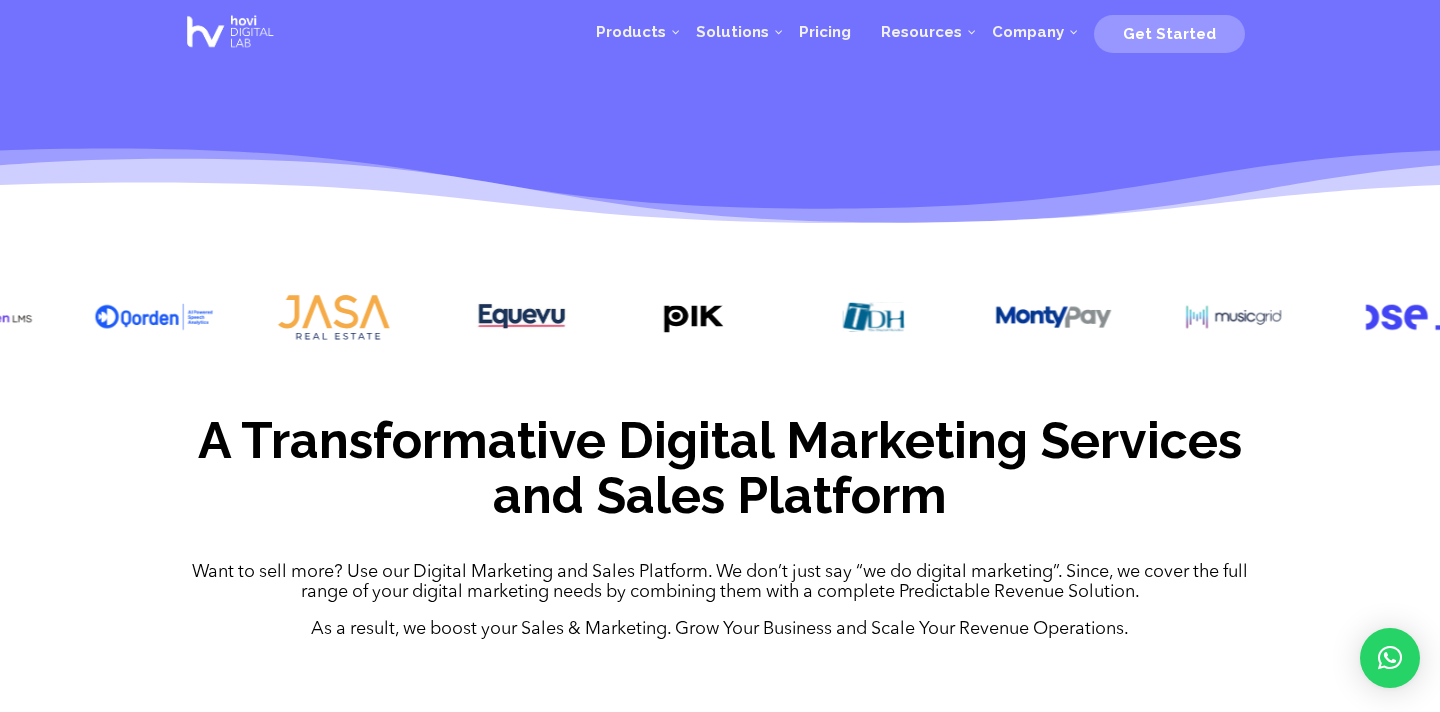 drag, startPoint x: 564, startPoint y: 318, endPoint x: 135, endPoint y: 308, distance: 429.11655 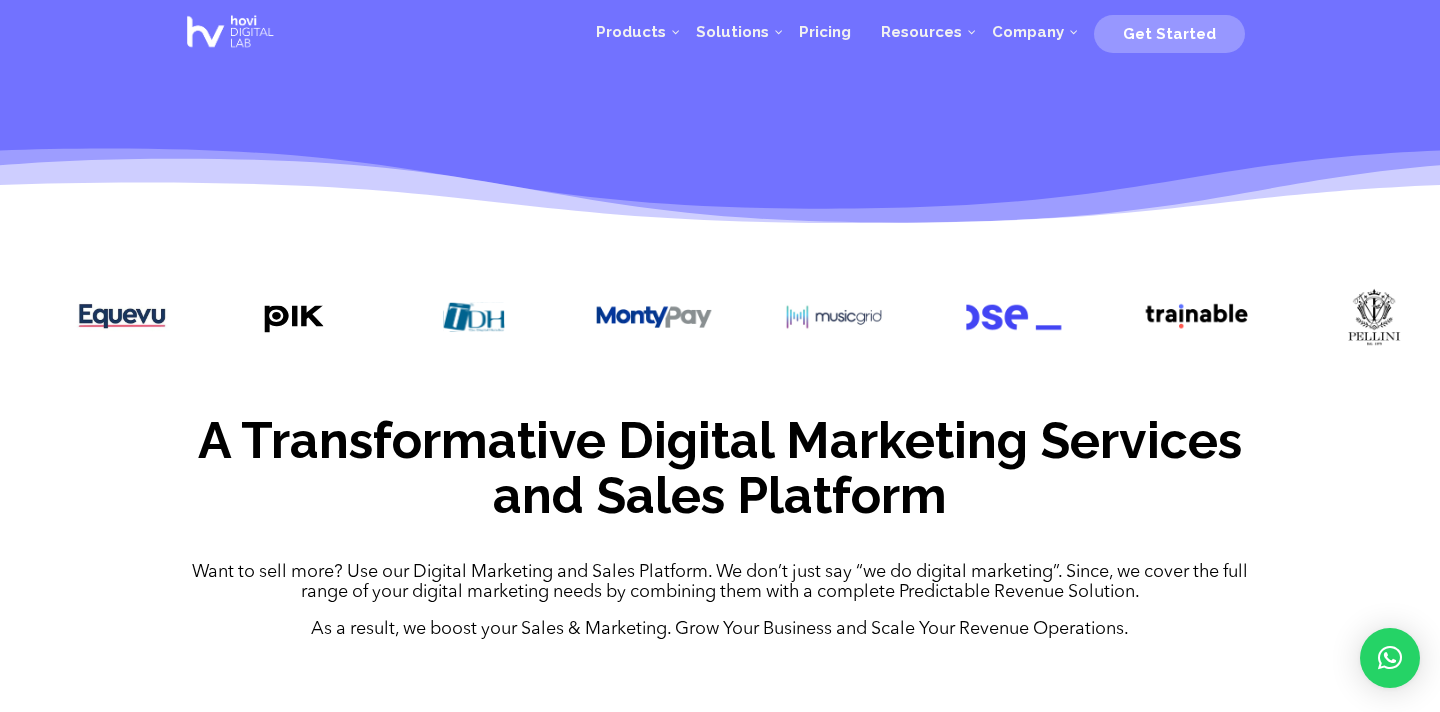 drag, startPoint x: 620, startPoint y: 325, endPoint x: 220, endPoint y: 272, distance: 403.49597 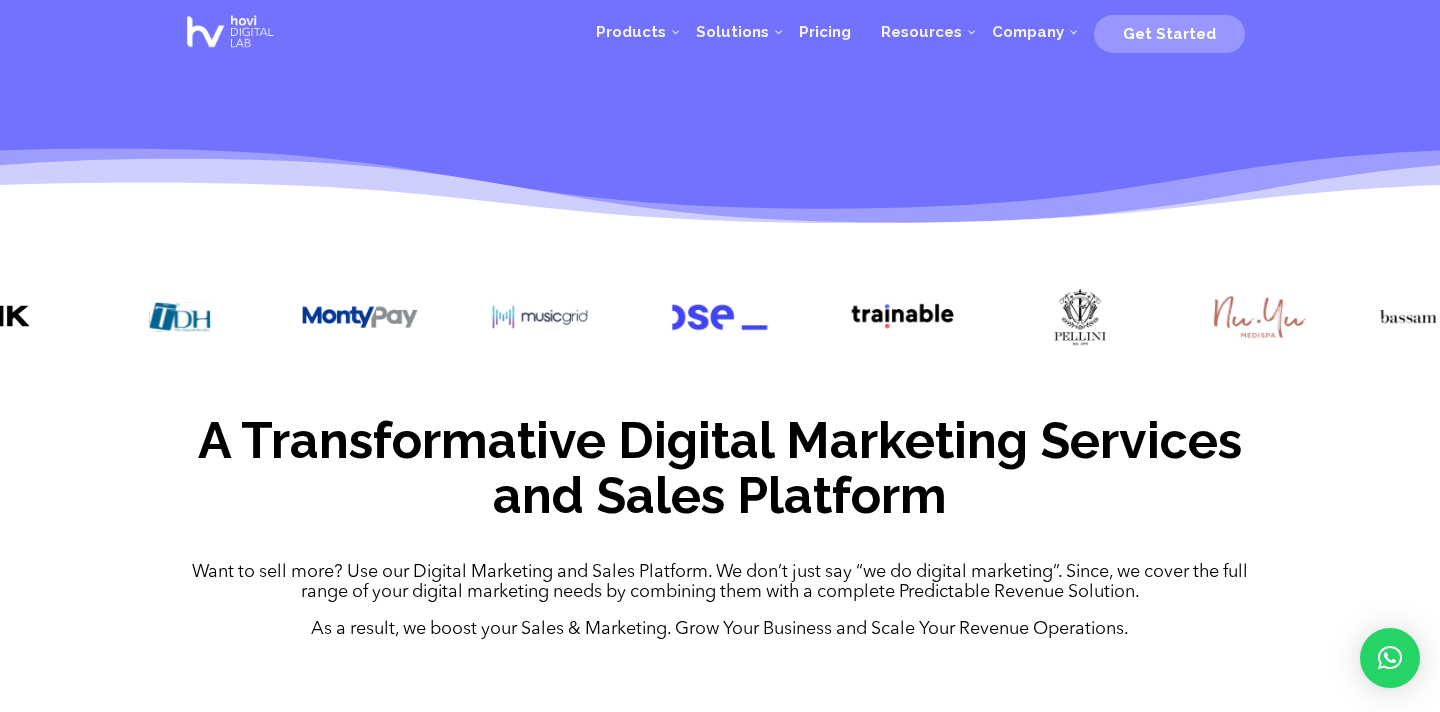 drag, startPoint x: 793, startPoint y: 339, endPoint x: 305, endPoint y: 286, distance: 490.86963 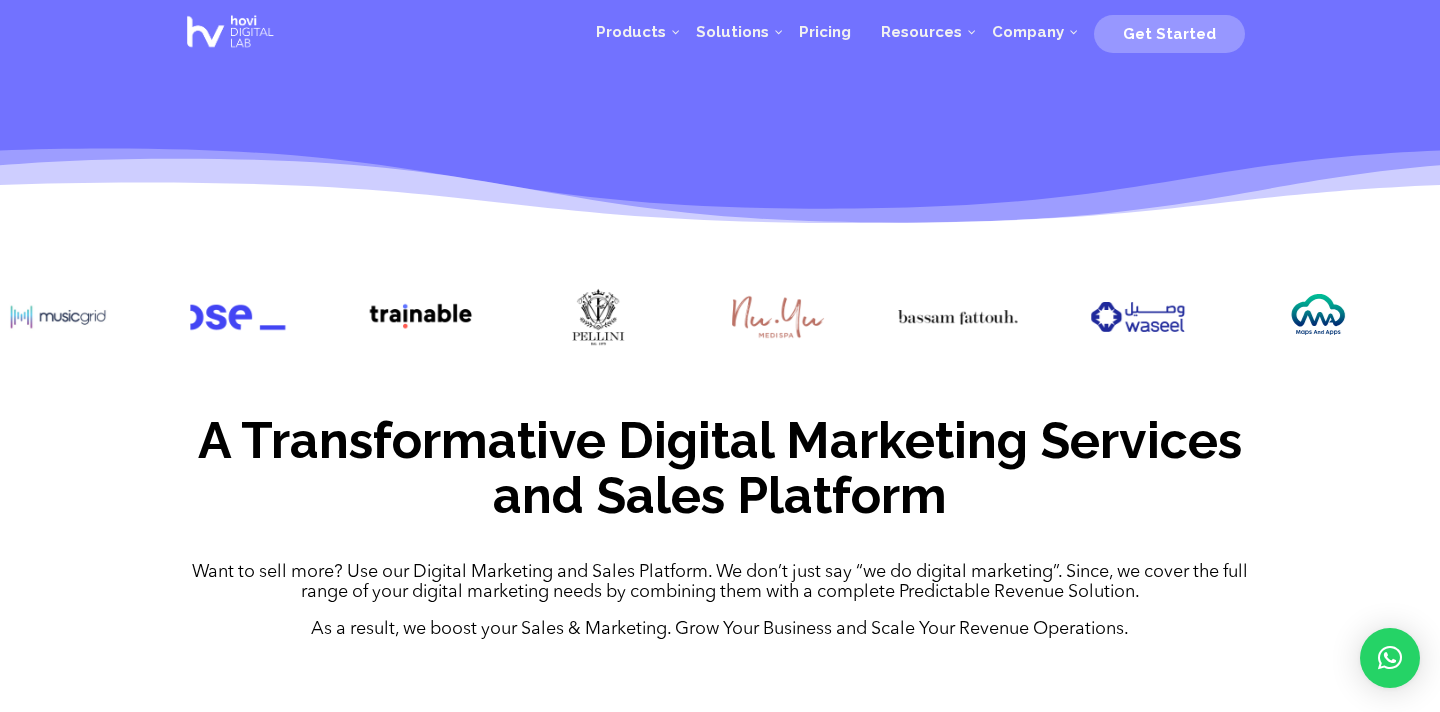 drag, startPoint x: 763, startPoint y: 334, endPoint x: 407, endPoint y: 272, distance: 361.35855 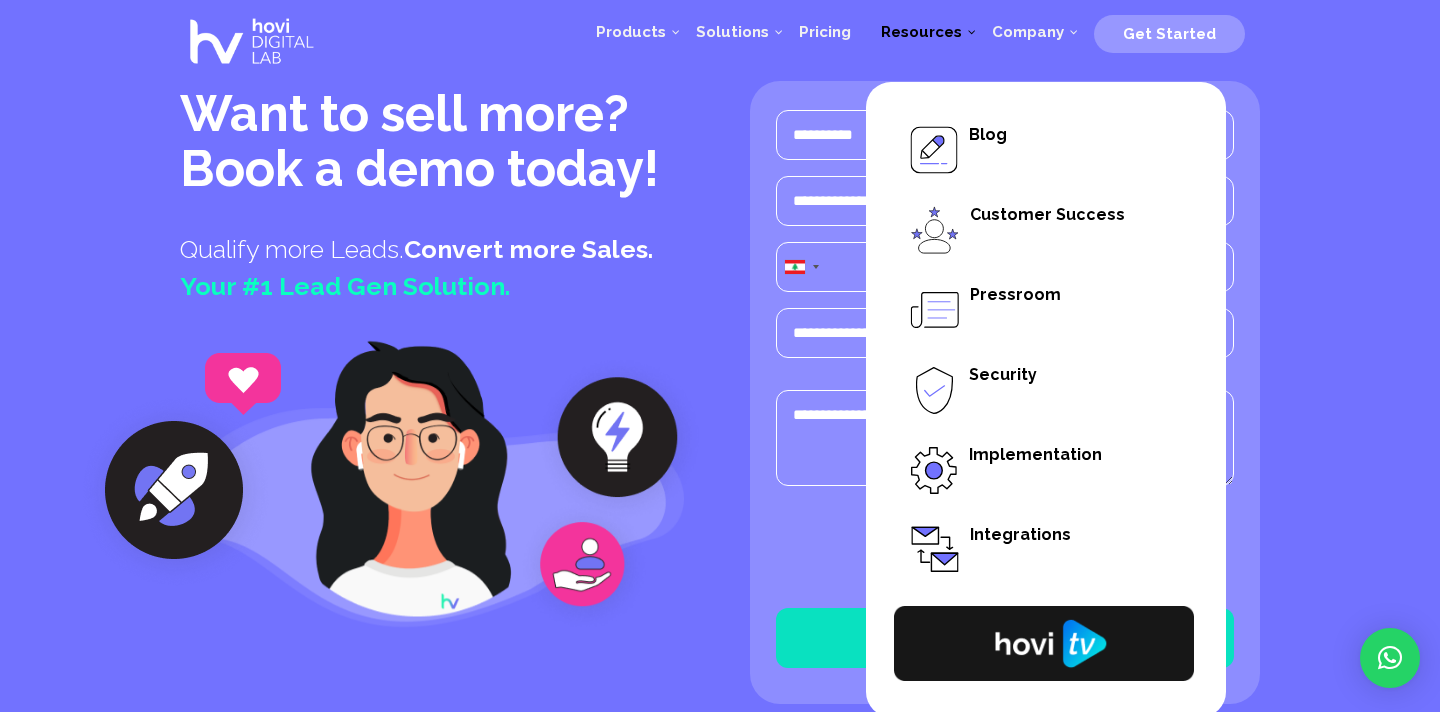 scroll, scrollTop: 0, scrollLeft: 0, axis: both 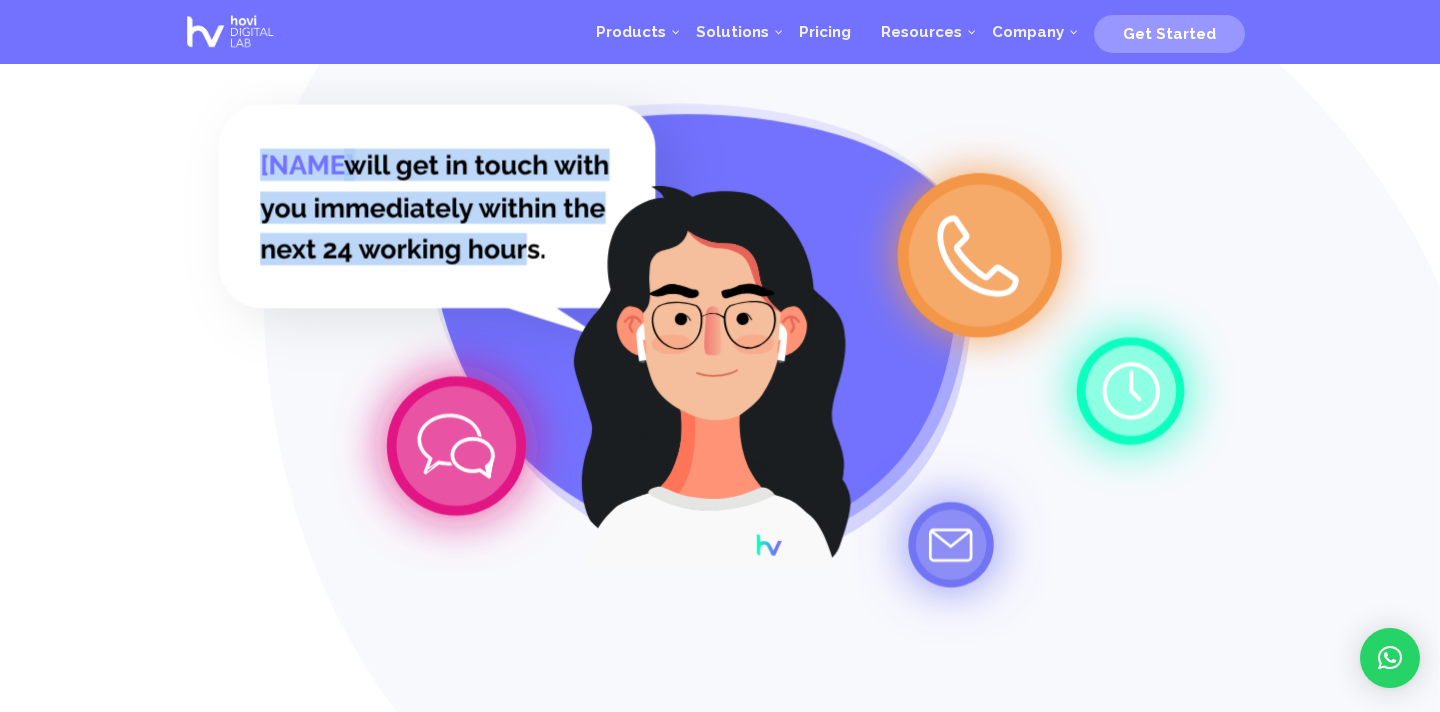 drag, startPoint x: 483, startPoint y: 230, endPoint x: 533, endPoint y: 256, distance: 56.35601 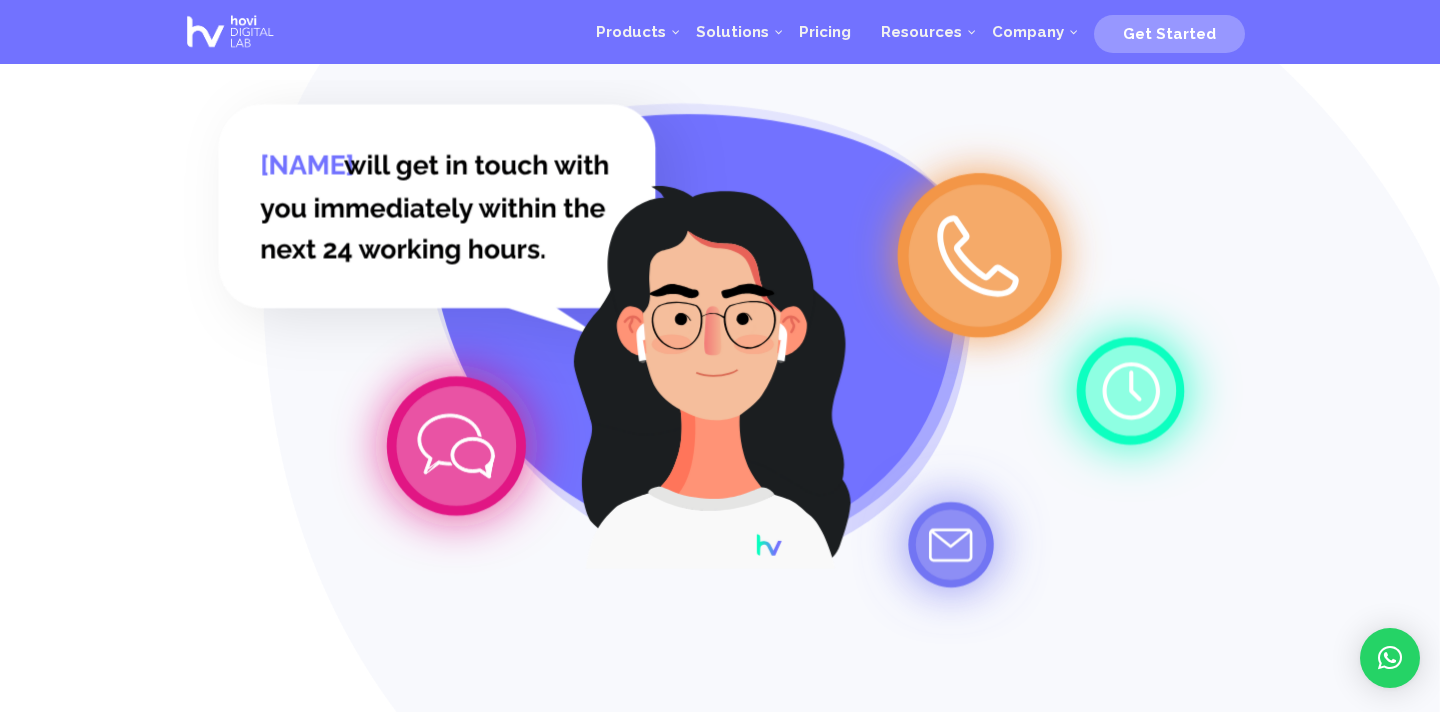 click 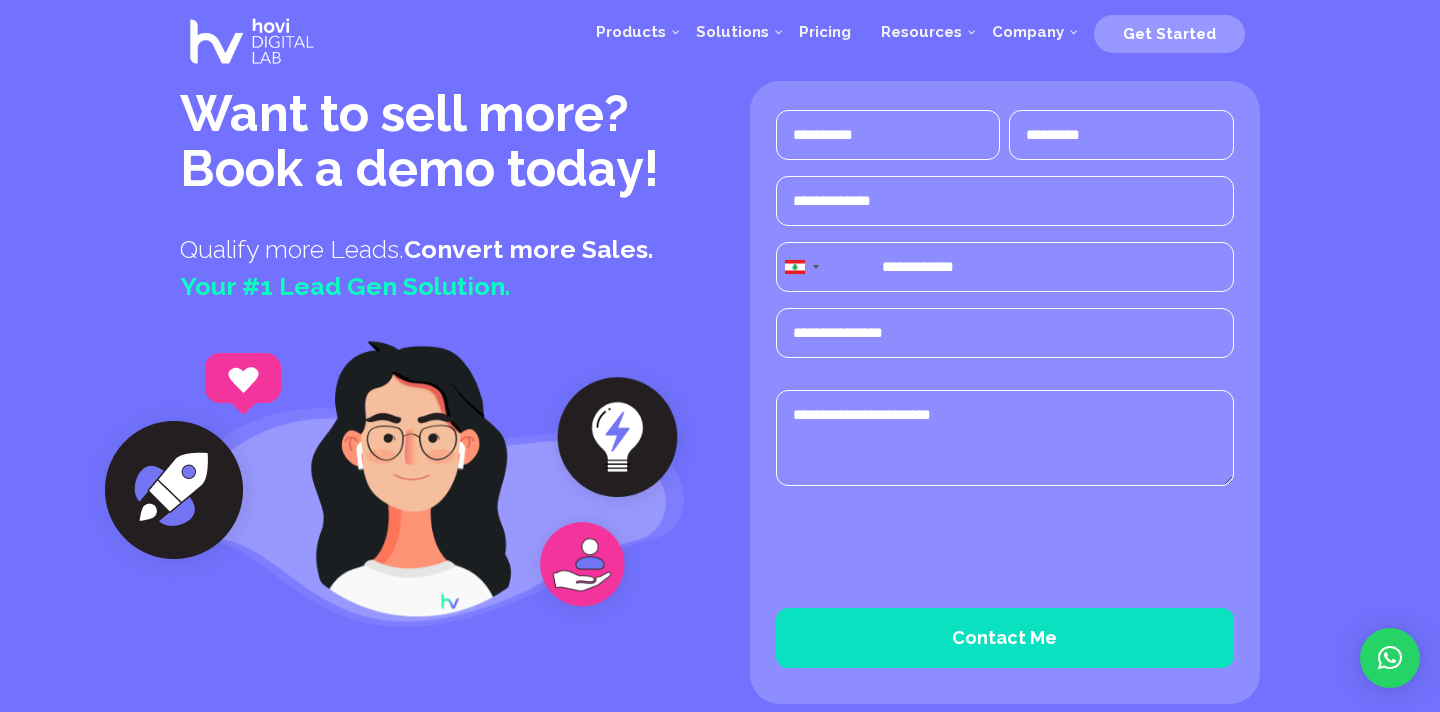scroll, scrollTop: 0, scrollLeft: 0, axis: both 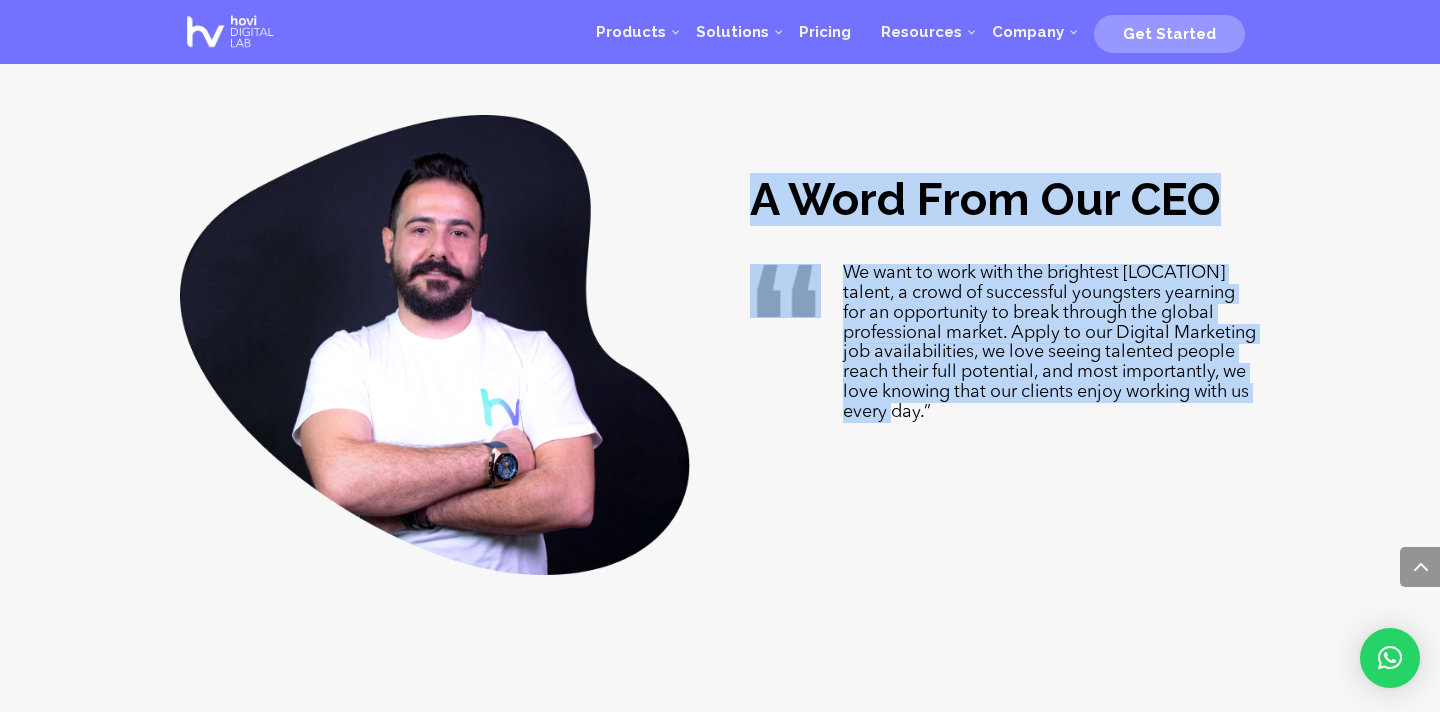 drag, startPoint x: 758, startPoint y: 192, endPoint x: 1092, endPoint y: 458, distance: 426.9801 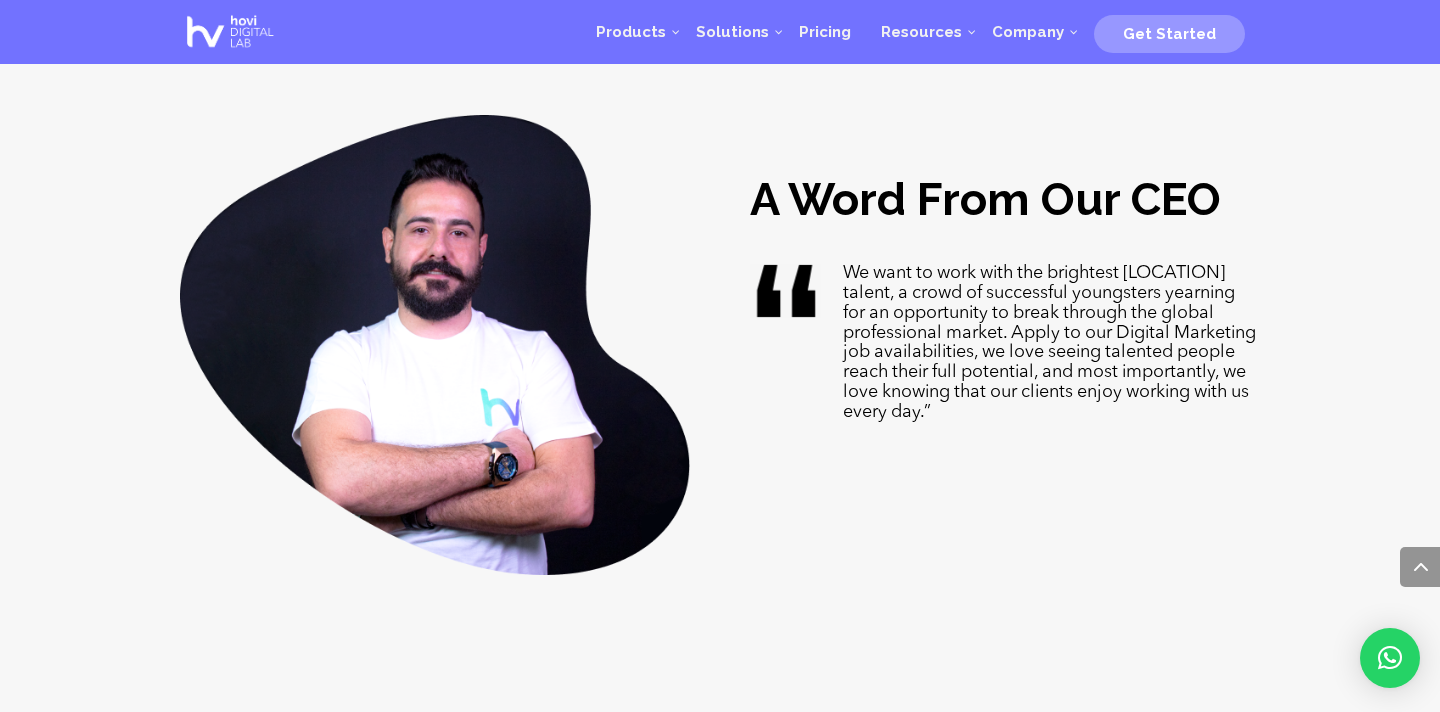 click on "A Word From Our CEO A Word From Our CEO |
We want to work with the brightest local talent, a crowd of successful youngsters yearning for an opportunity to break through the global professional market. Apply to our Digital Marketing job availabilities, we love seeing talented people reach their full potential, and most importantly, we love knowing that our clients enjoy working with us every day.”" at bounding box center [720, 370] 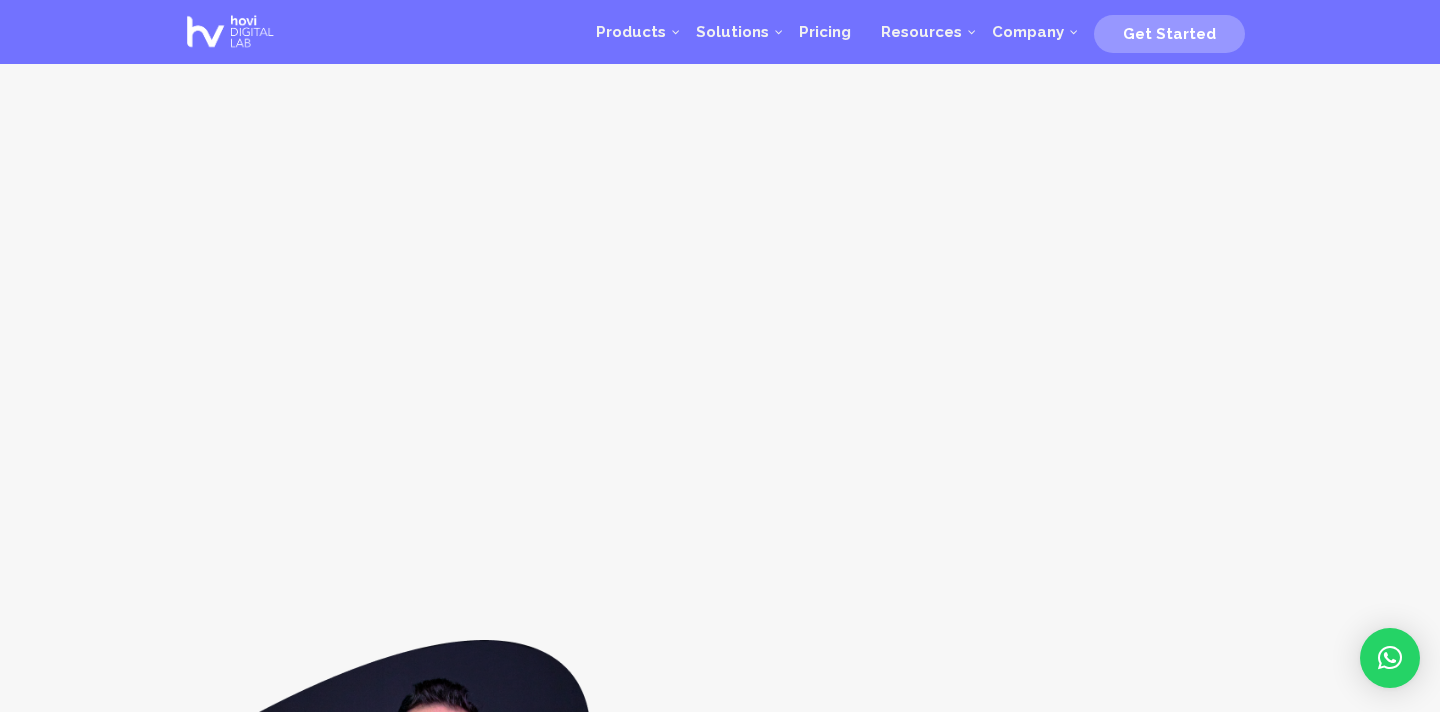 scroll, scrollTop: 0, scrollLeft: 0, axis: both 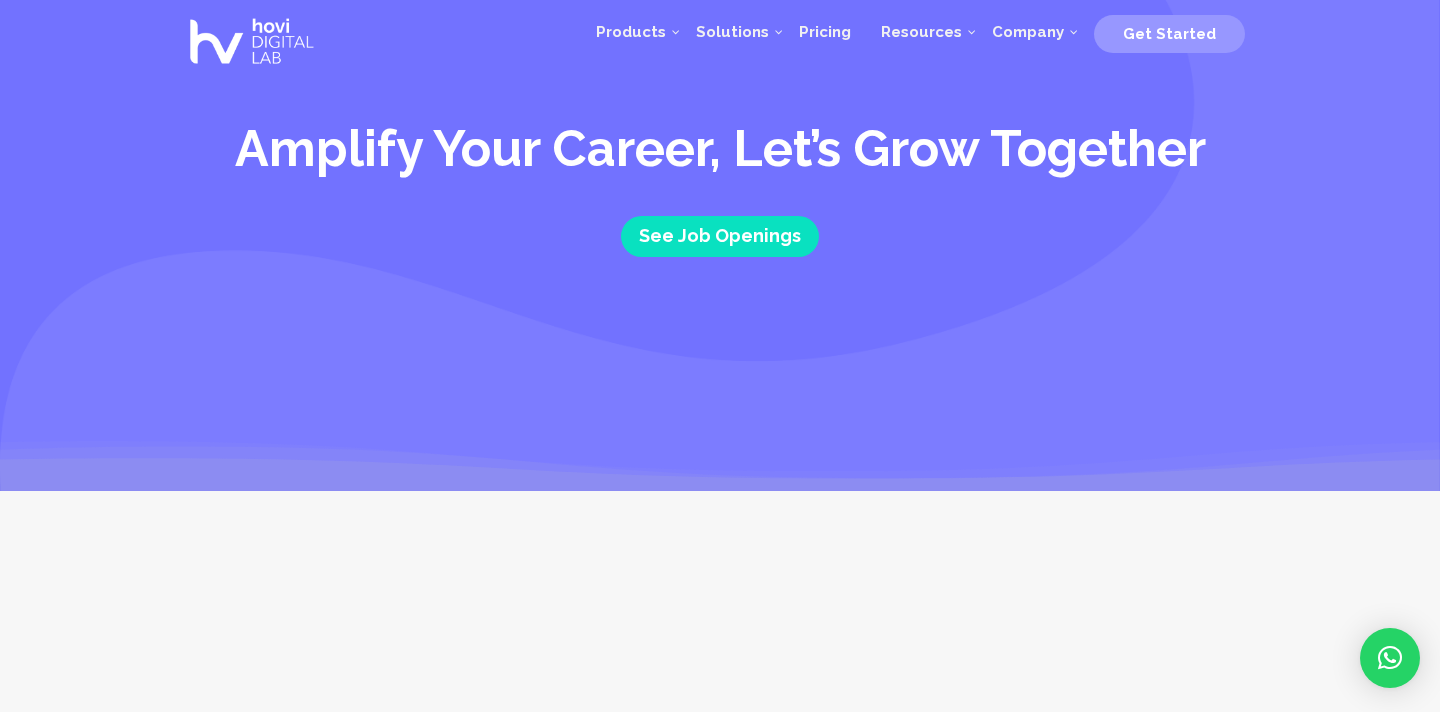 click on "Amplify Your Career, Let’s Grow Together
See Job Openings" at bounding box center (720, 245) 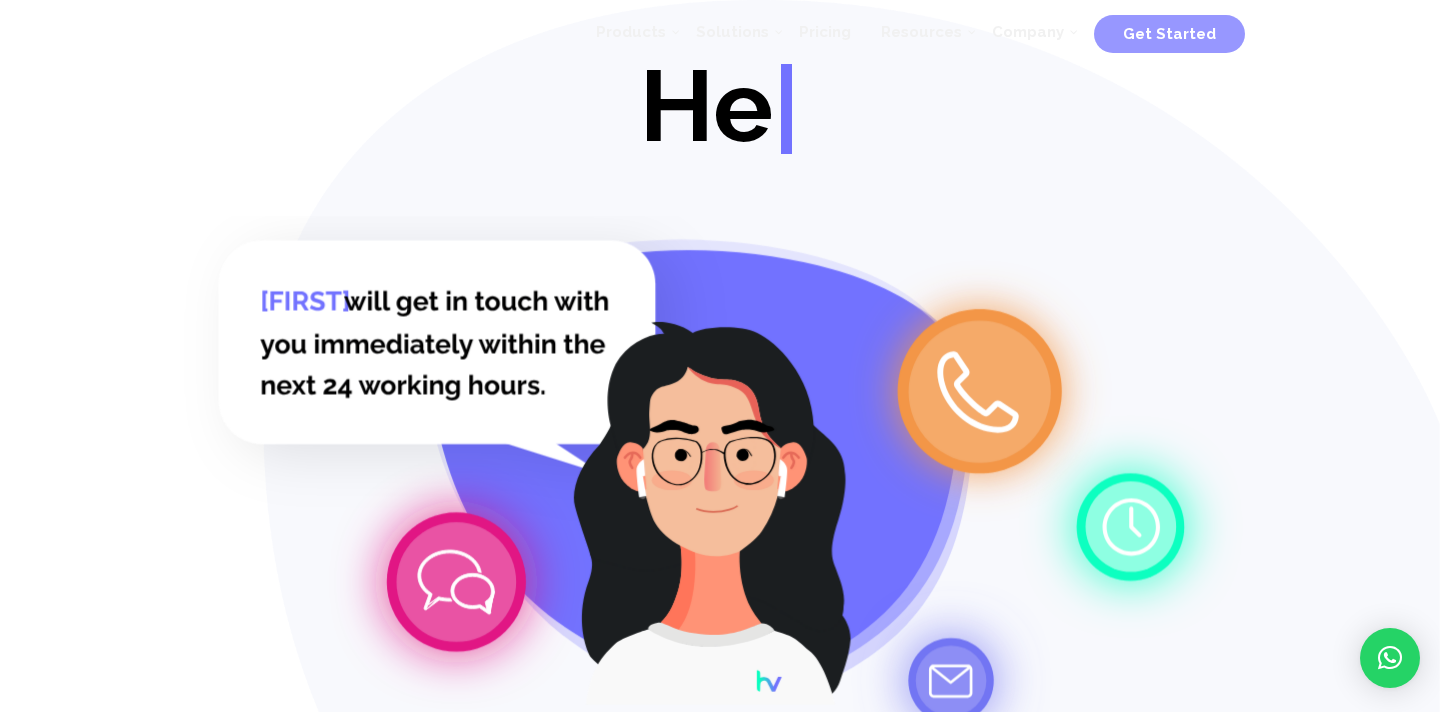 scroll, scrollTop: 0, scrollLeft: 0, axis: both 